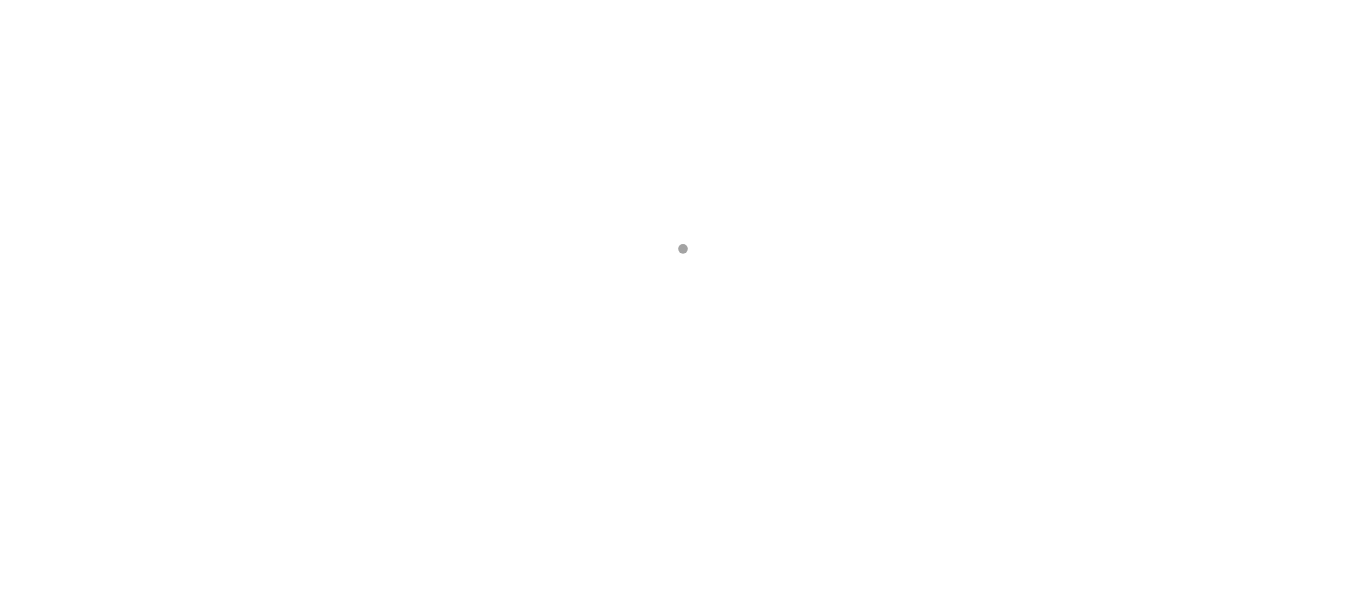 scroll, scrollTop: 0, scrollLeft: 0, axis: both 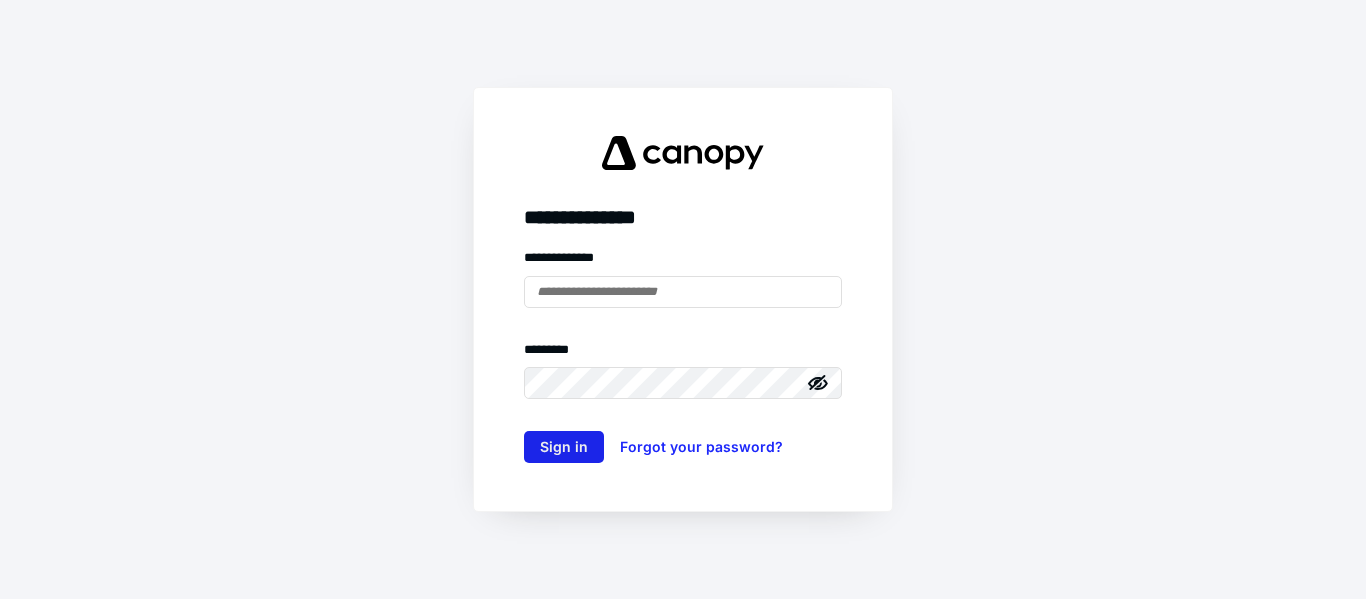 type on "**********" 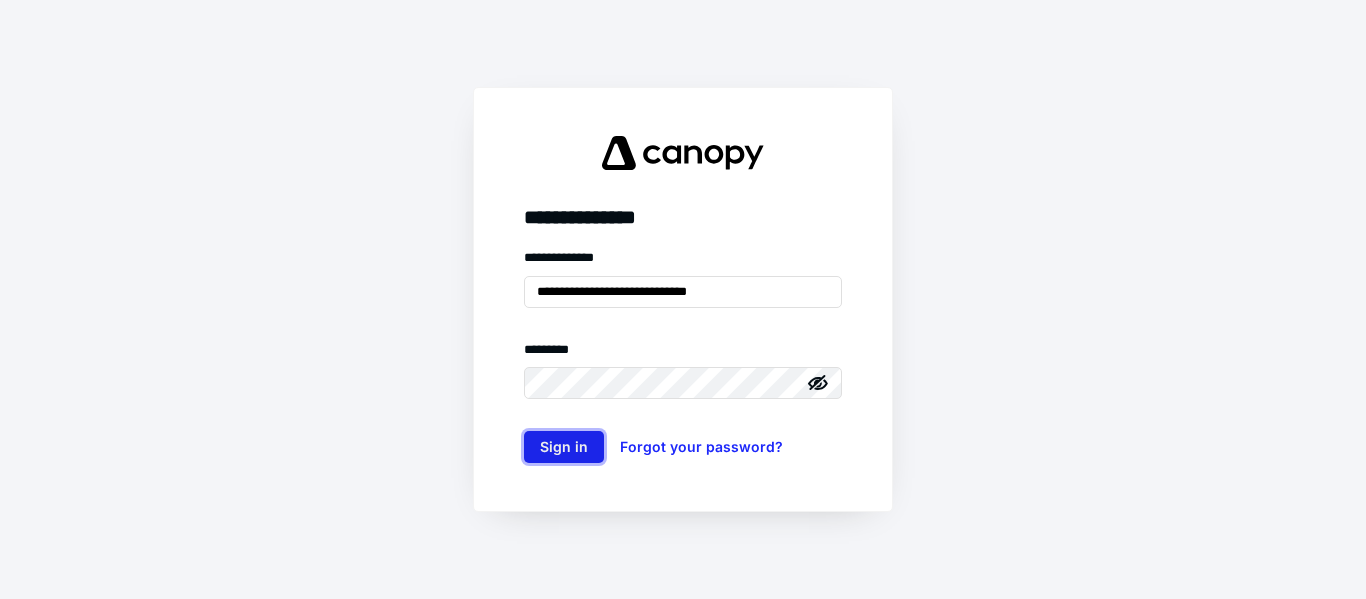 click on "Sign in" at bounding box center (564, 447) 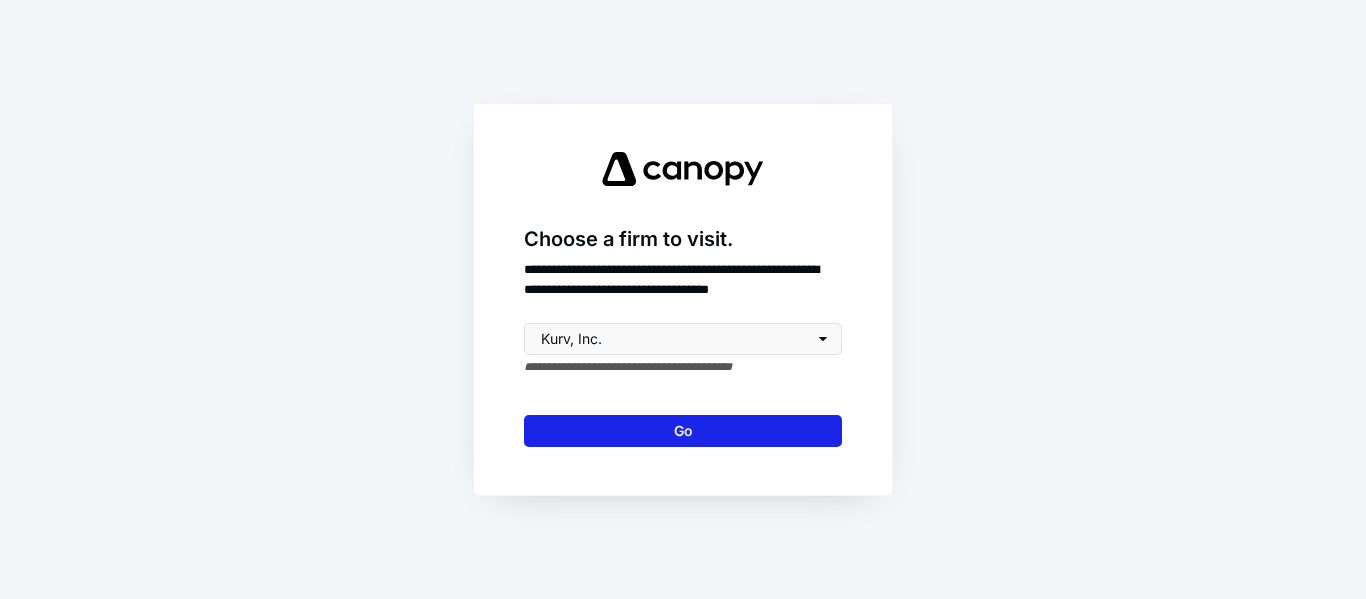 click on "Go" at bounding box center (683, 431) 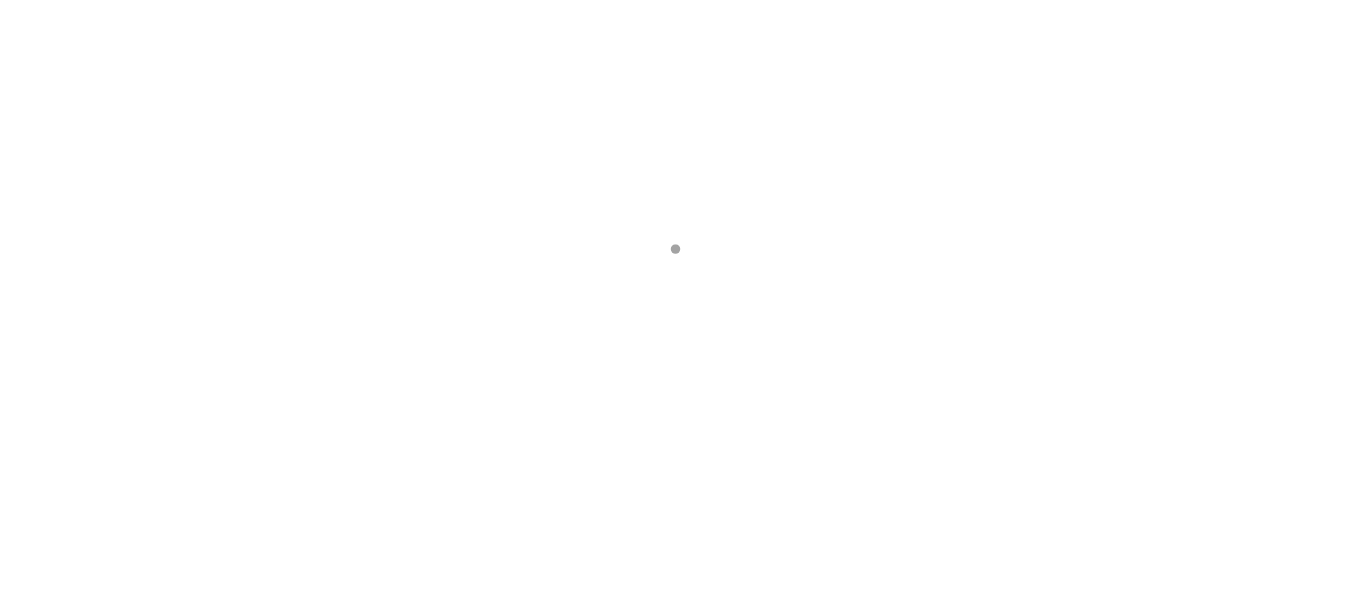 scroll, scrollTop: 0, scrollLeft: 0, axis: both 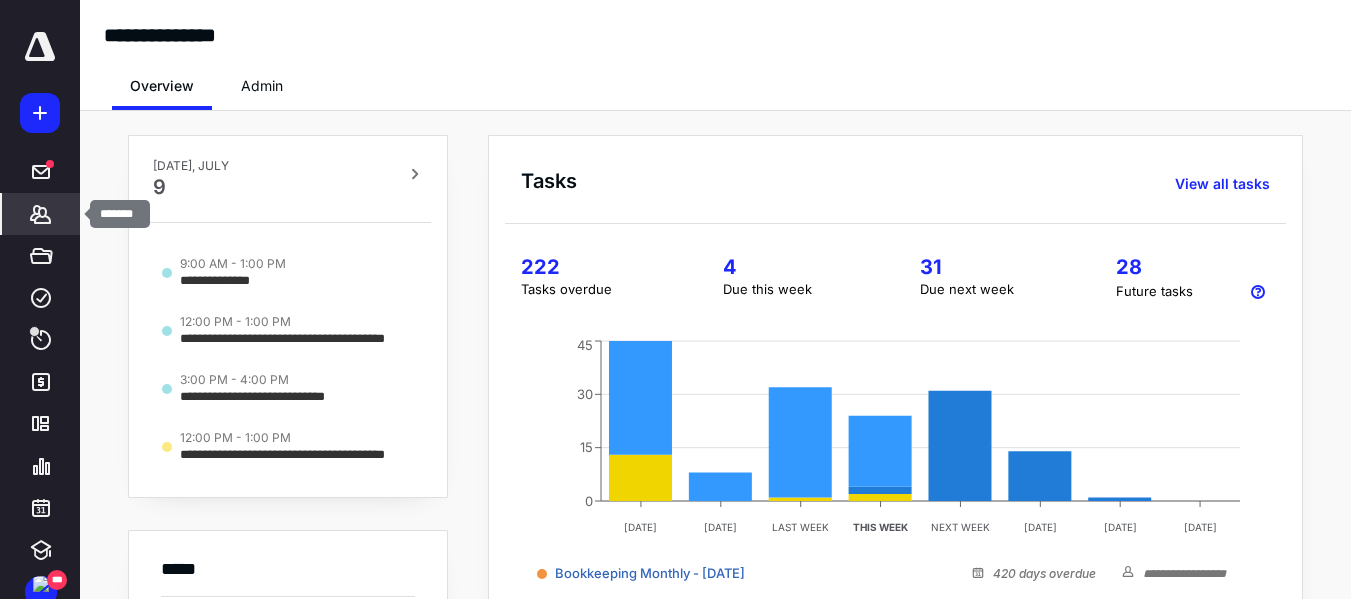 click 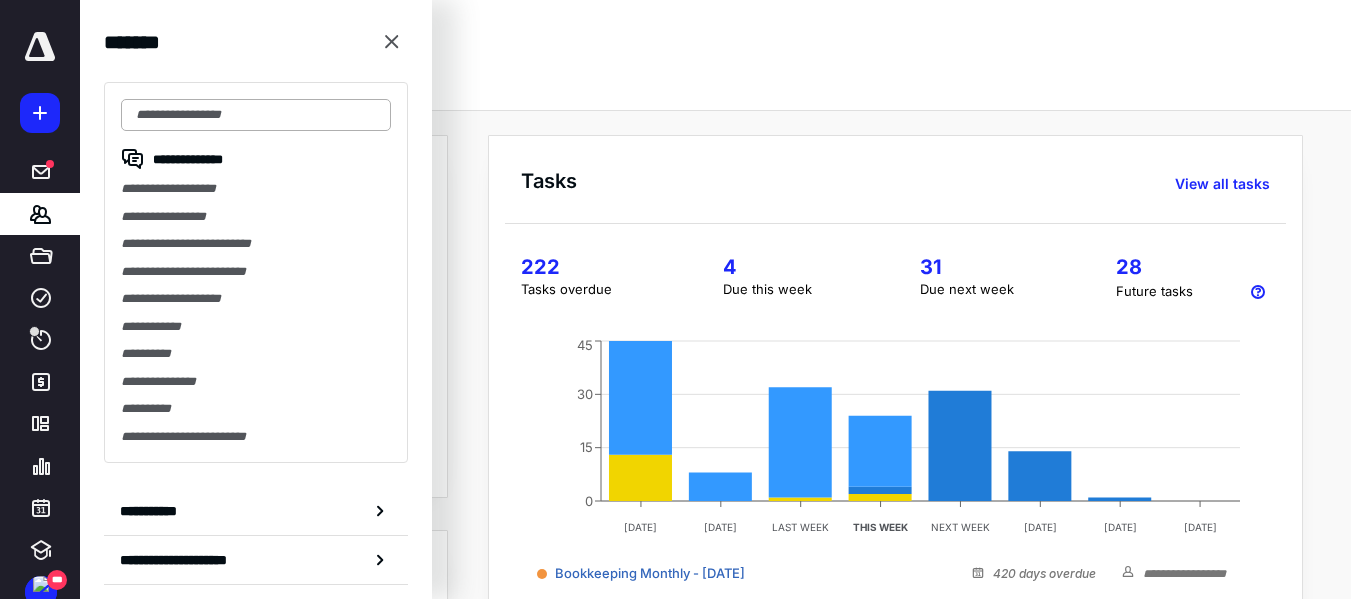 click at bounding box center (256, 115) 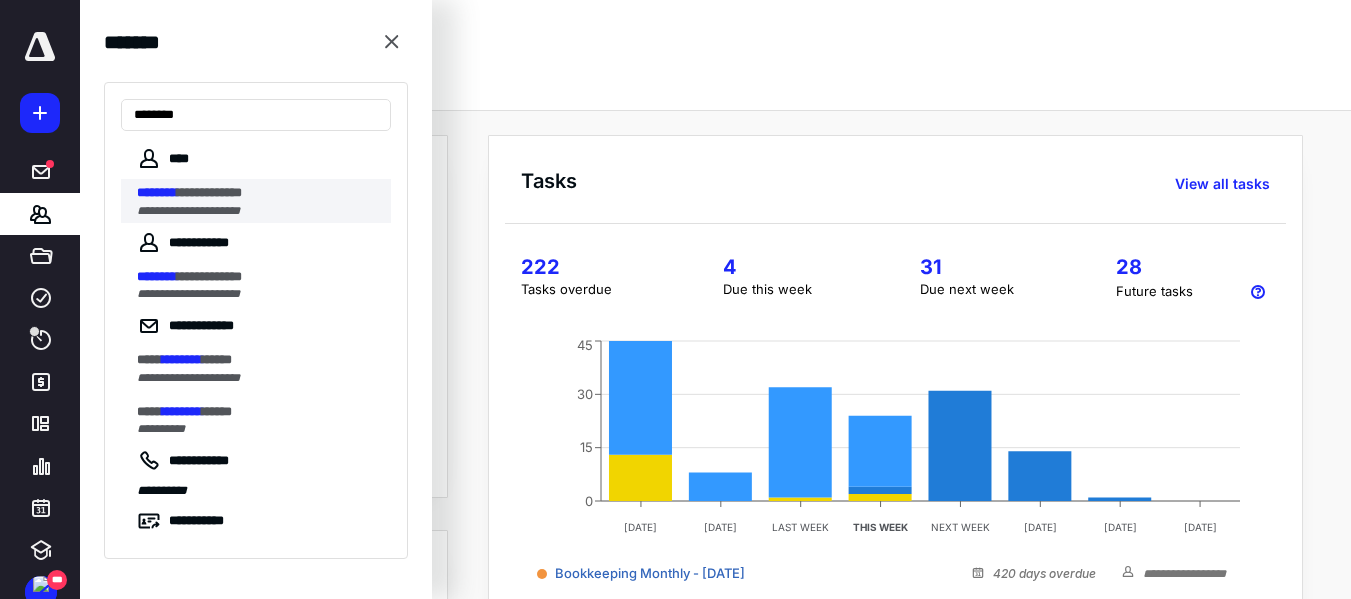 type on "********" 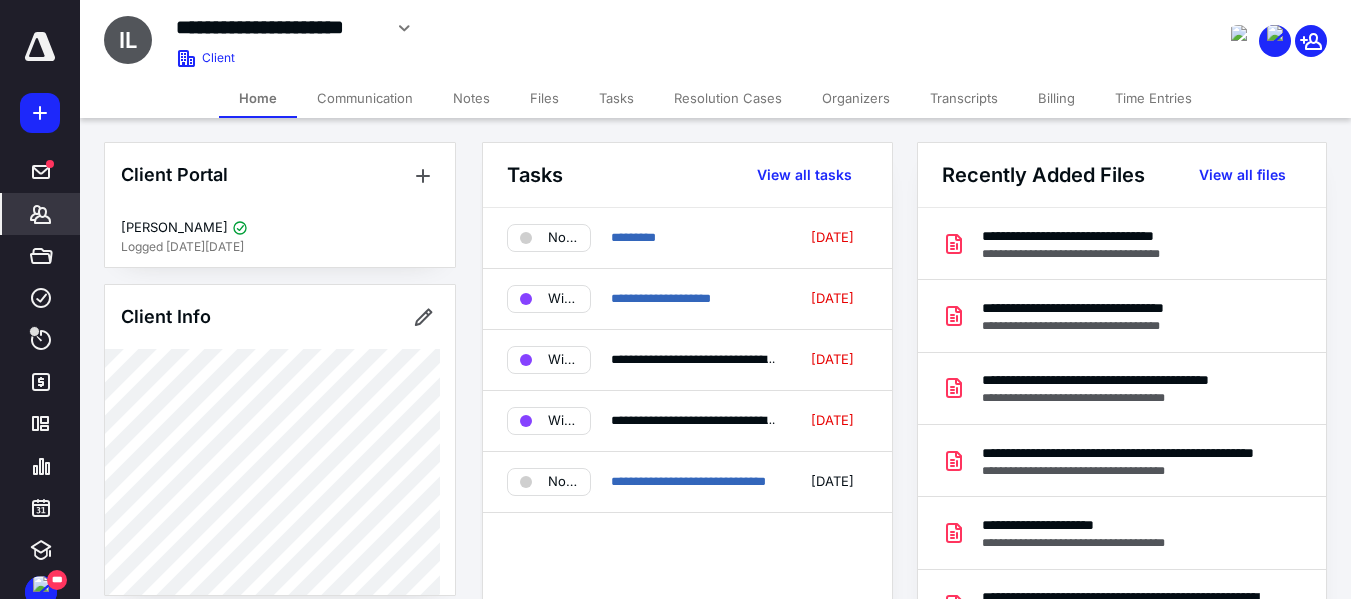 click on "Time Entries" at bounding box center [1153, 98] 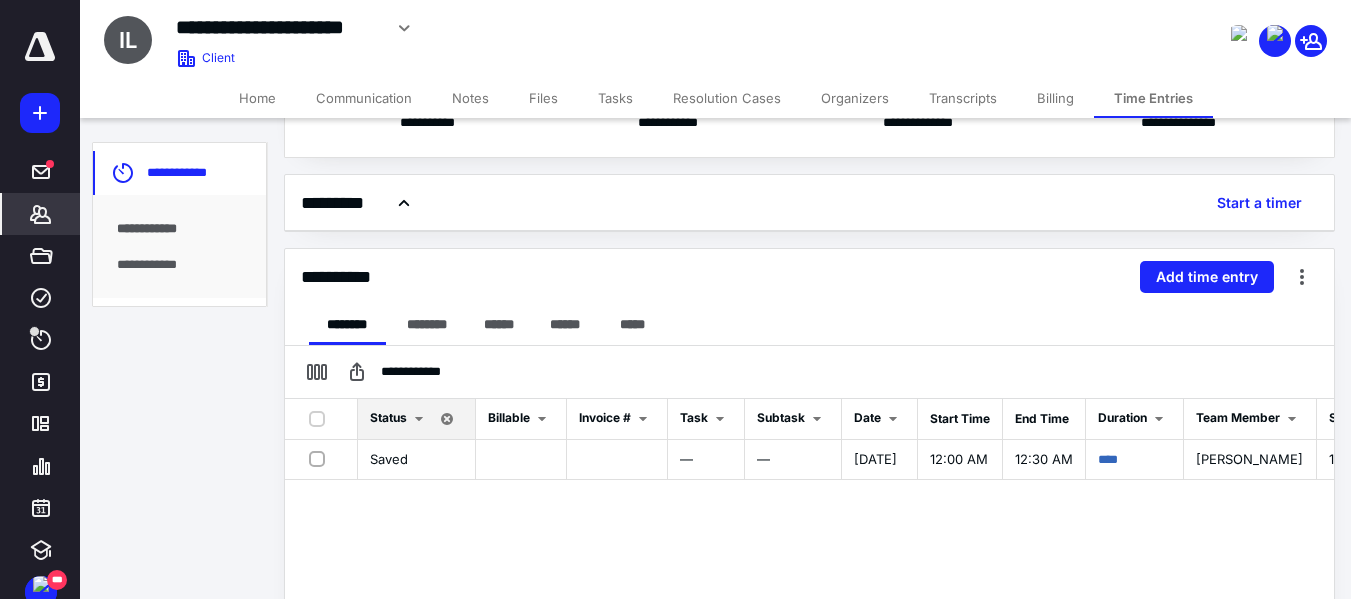 scroll, scrollTop: 0, scrollLeft: 0, axis: both 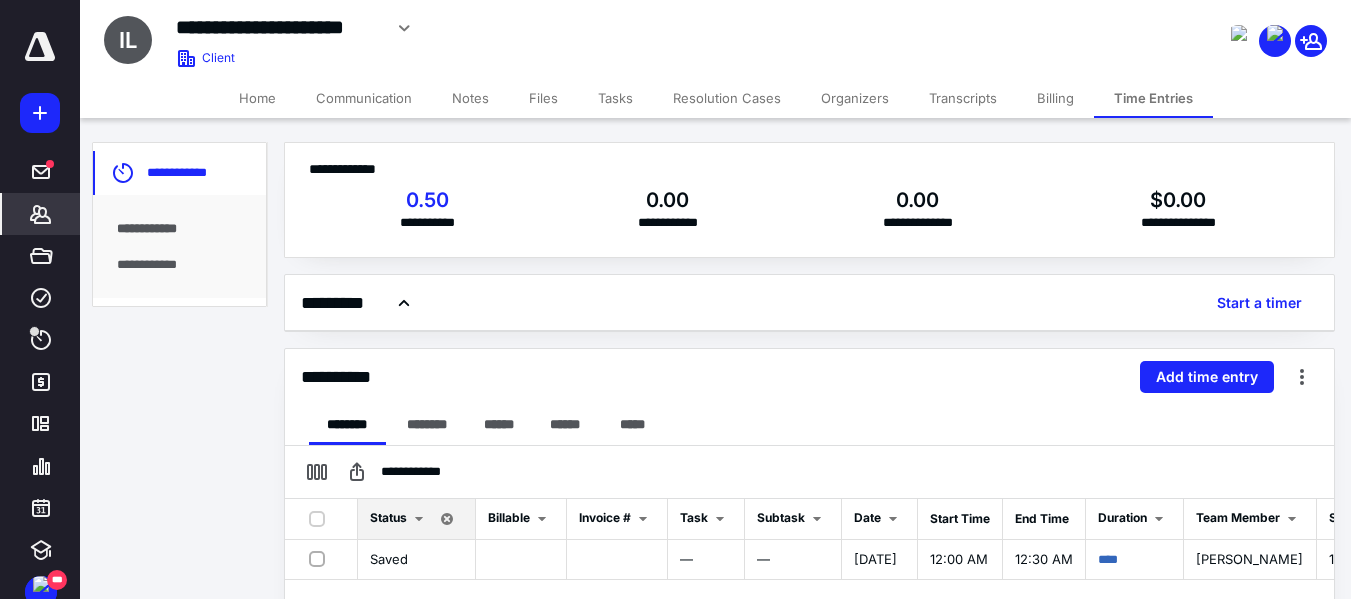 click on "Tasks" at bounding box center (615, 98) 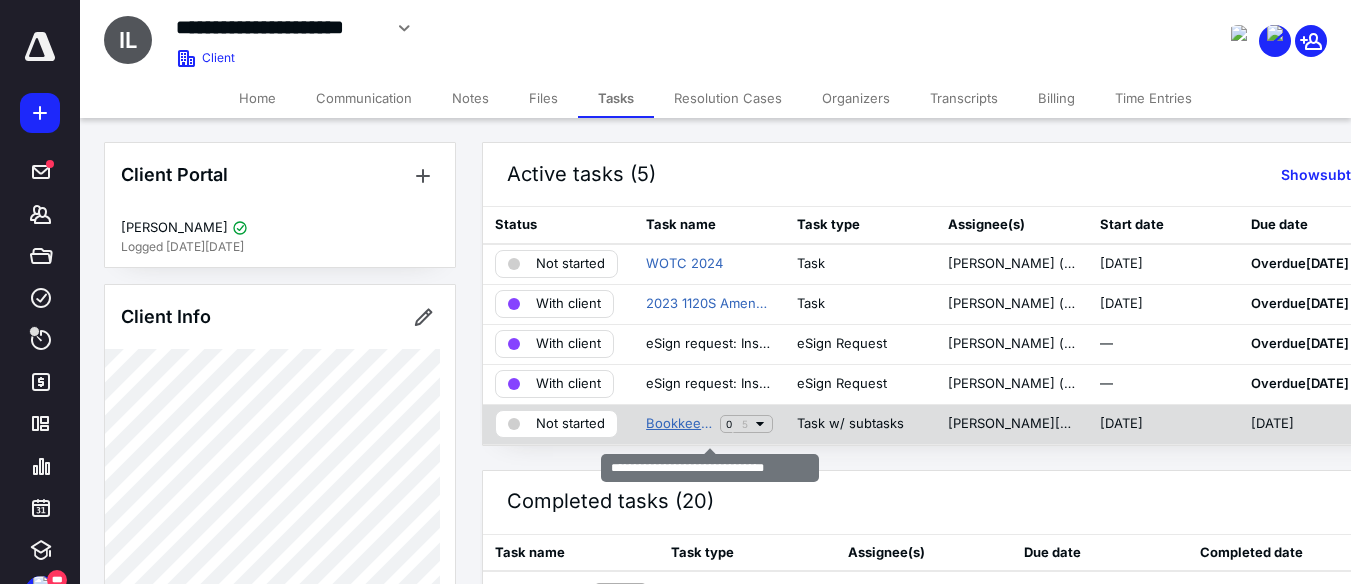 click on "Bookkeeping Monthly - [DATE]" at bounding box center (679, 424) 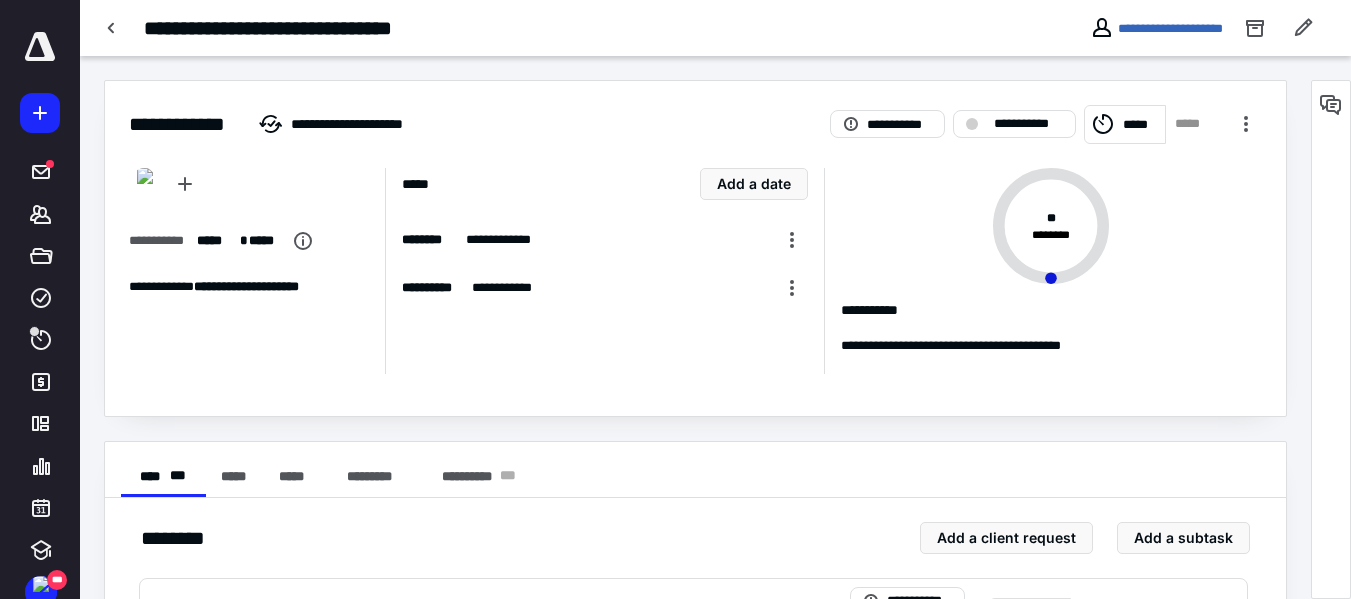 click on "*****" at bounding box center (1141, 125) 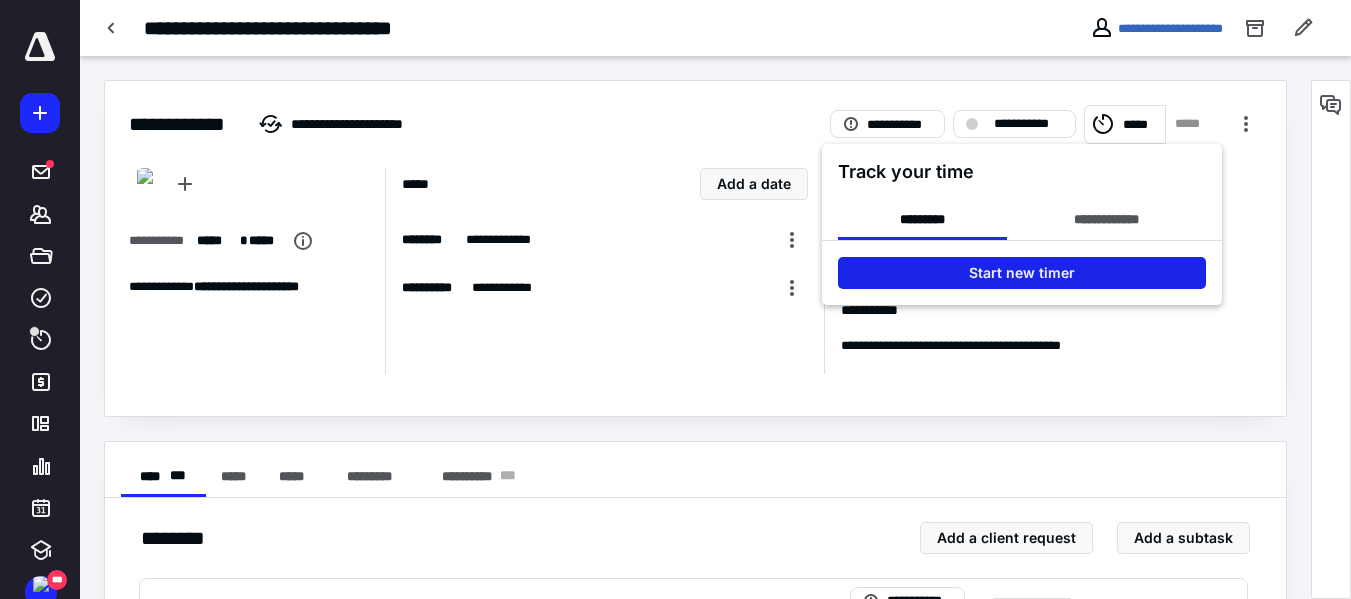 click on "Start new timer" at bounding box center [1022, 273] 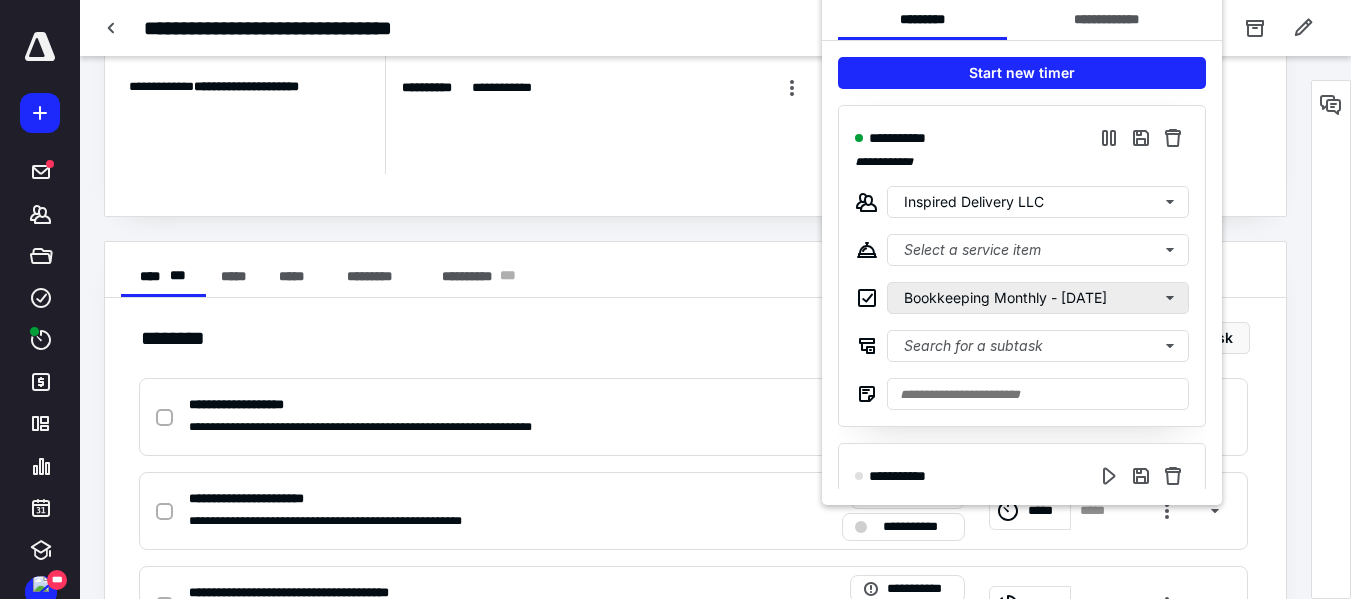 scroll, scrollTop: 0, scrollLeft: 0, axis: both 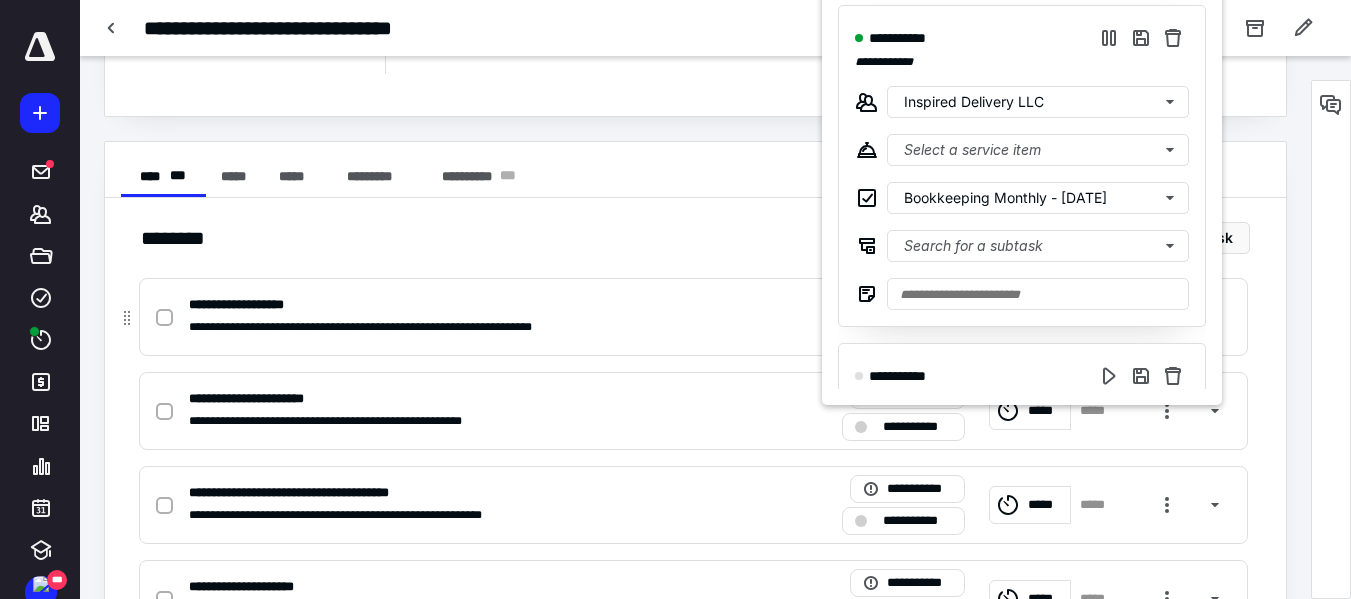 drag, startPoint x: 157, startPoint y: 310, endPoint x: 153, endPoint y: 329, distance: 19.416489 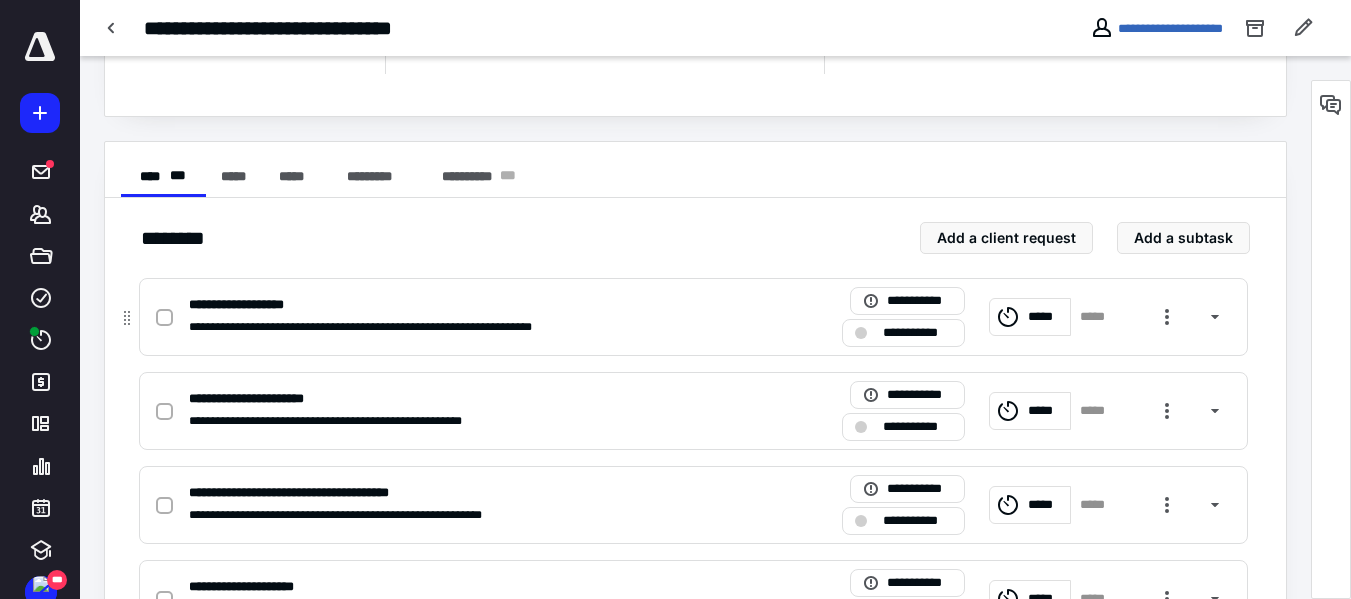 click 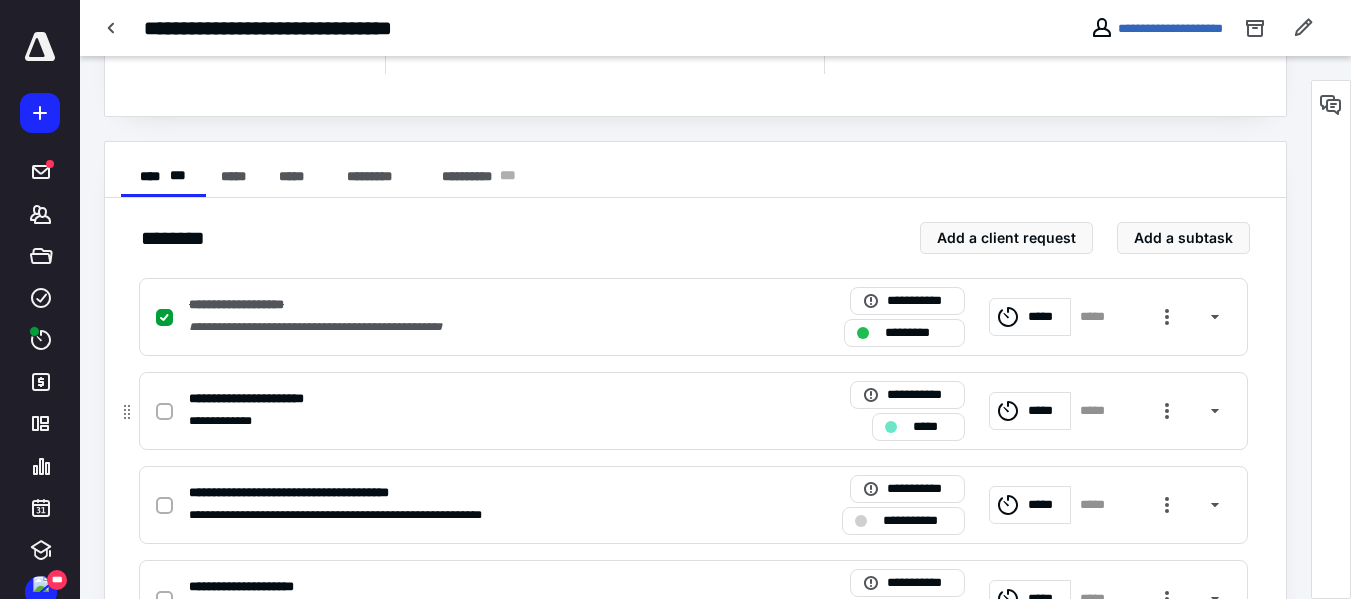 click 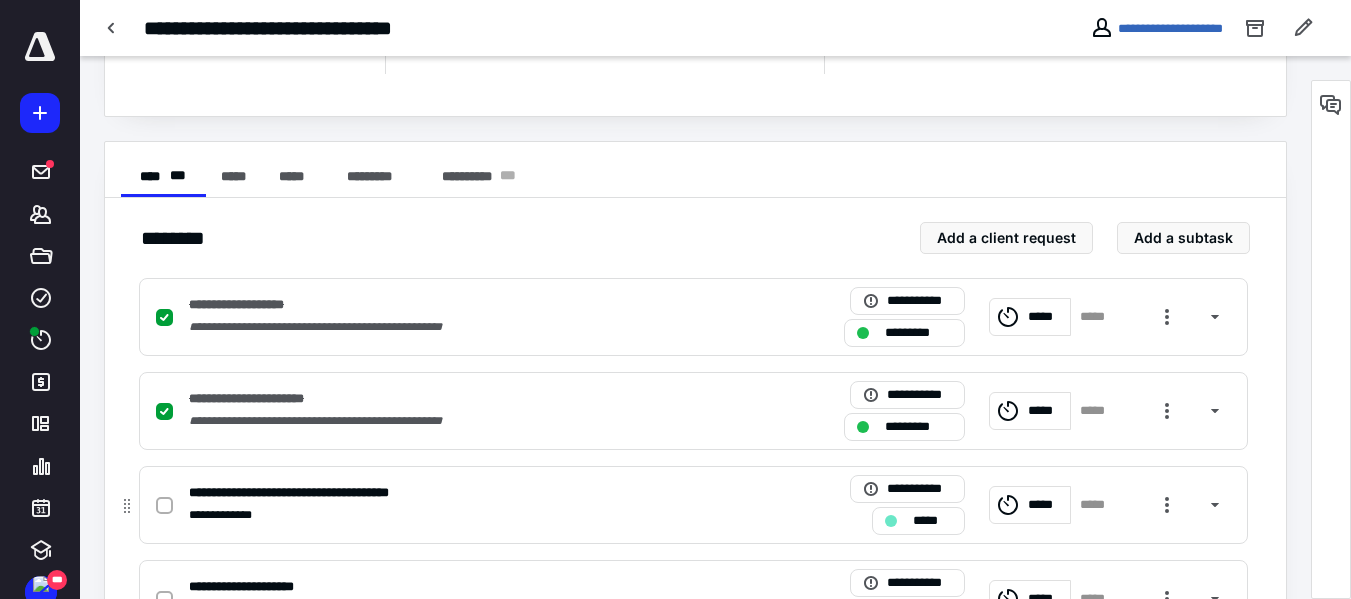 click 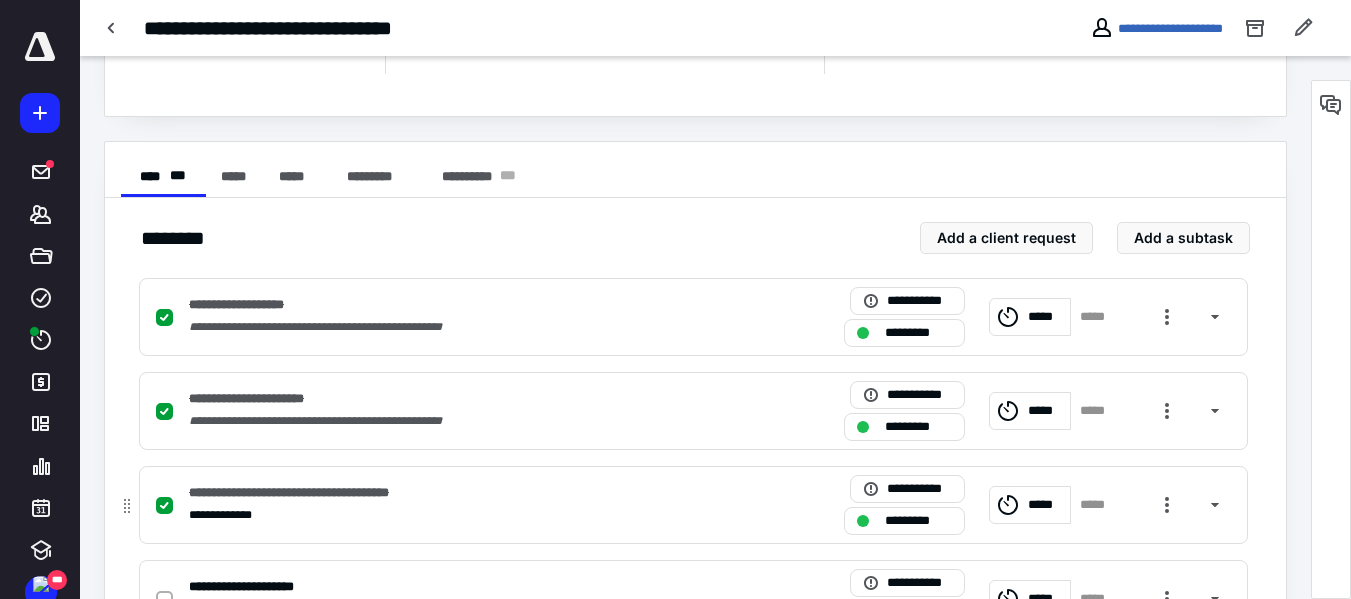 scroll, scrollTop: 482, scrollLeft: 0, axis: vertical 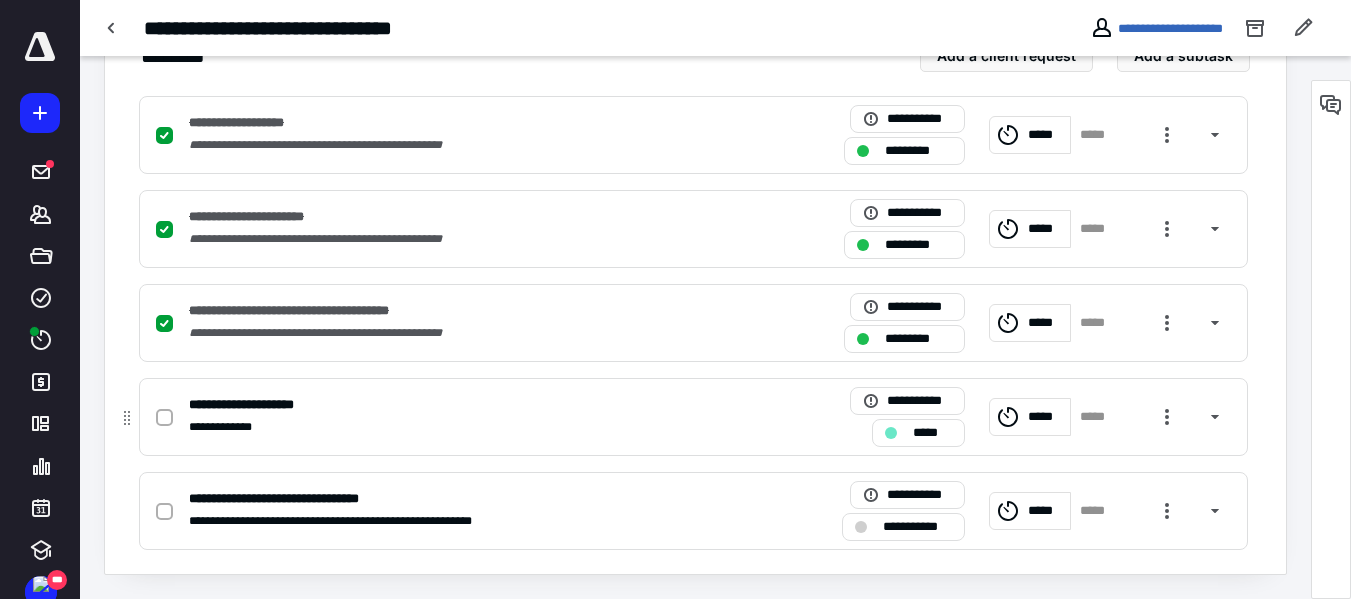 click 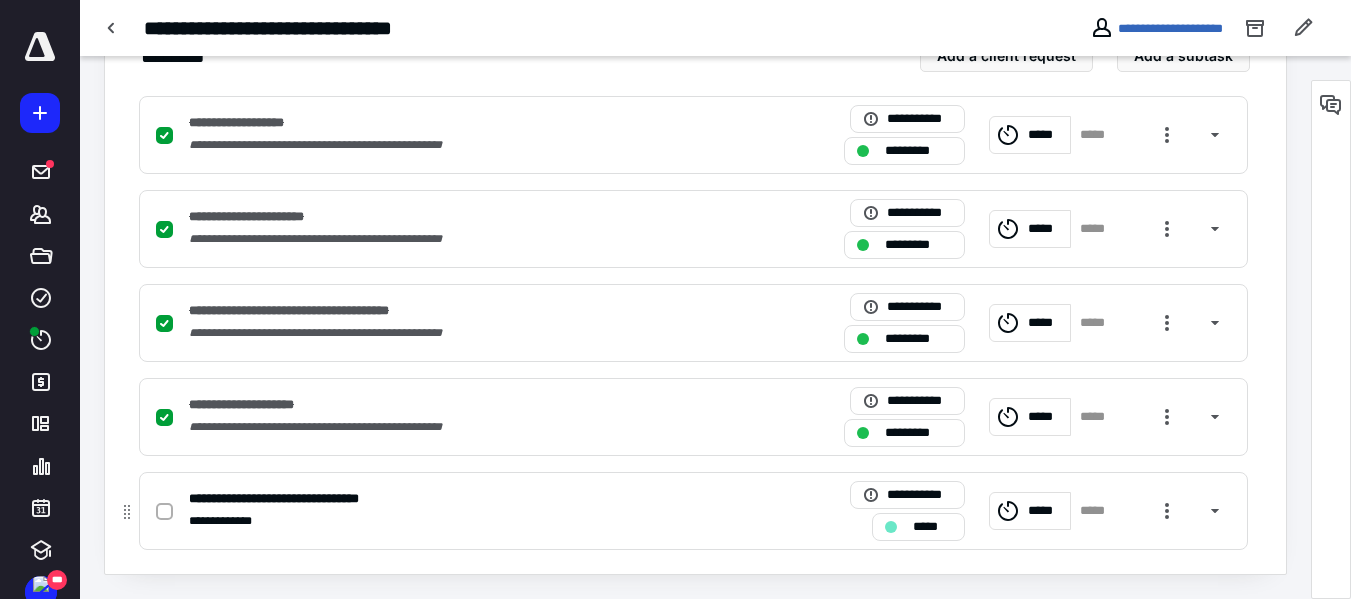 click 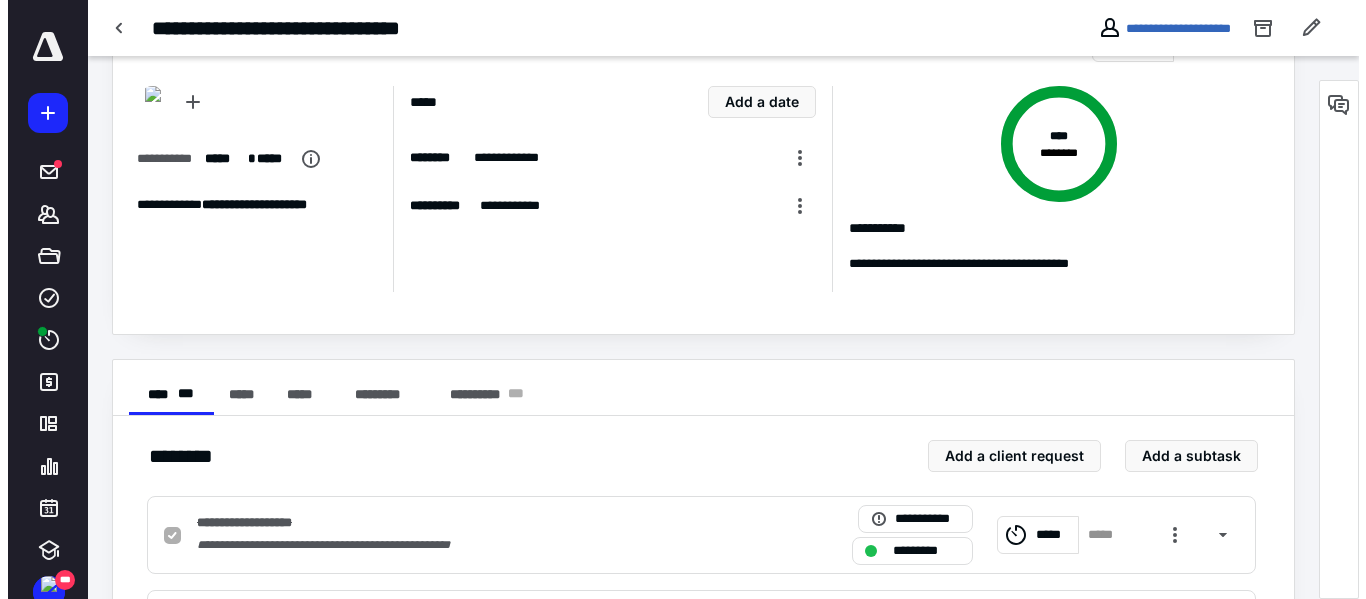 scroll, scrollTop: 0, scrollLeft: 0, axis: both 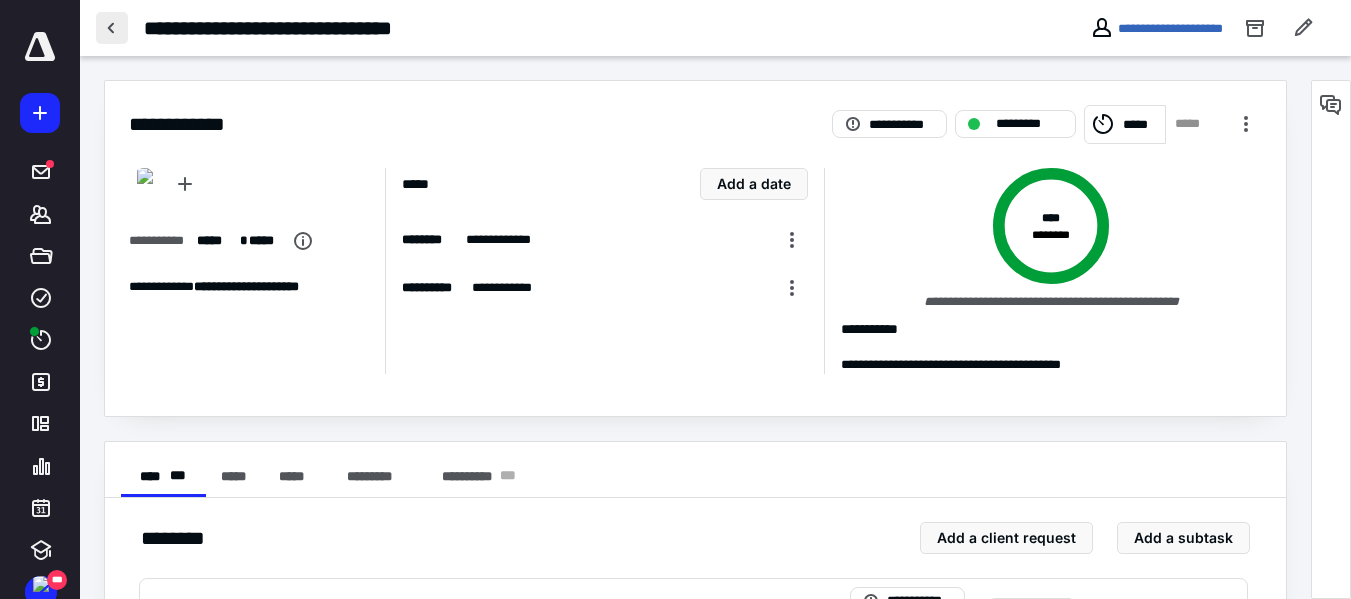 click at bounding box center (112, 28) 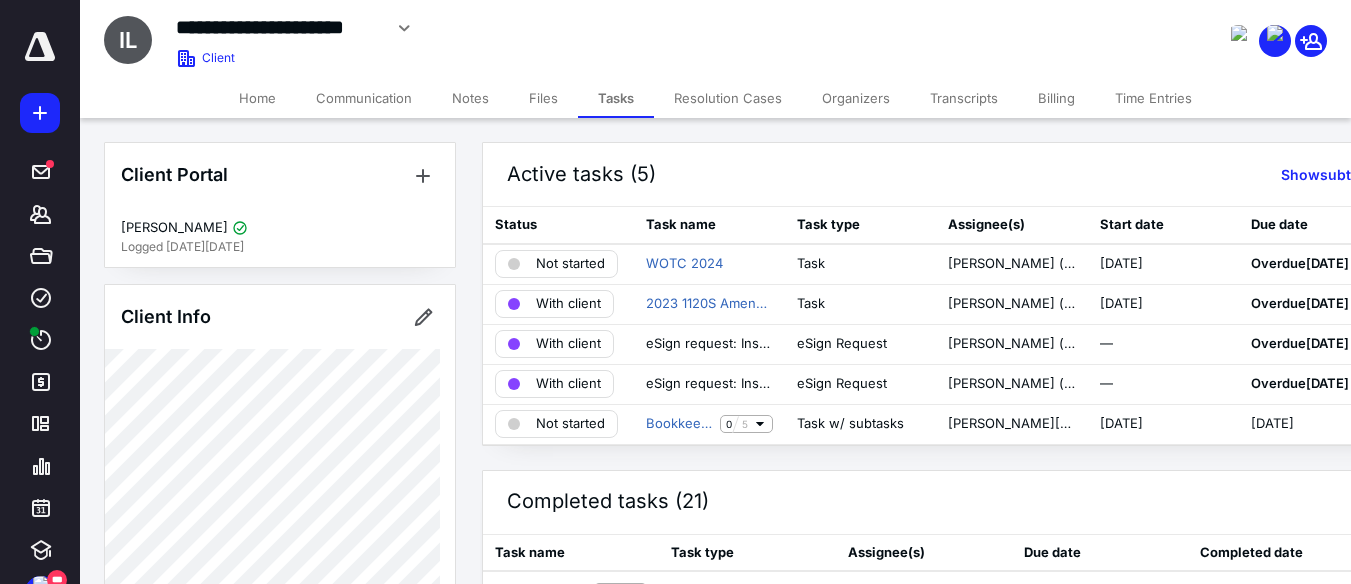click on "Files" at bounding box center (543, 98) 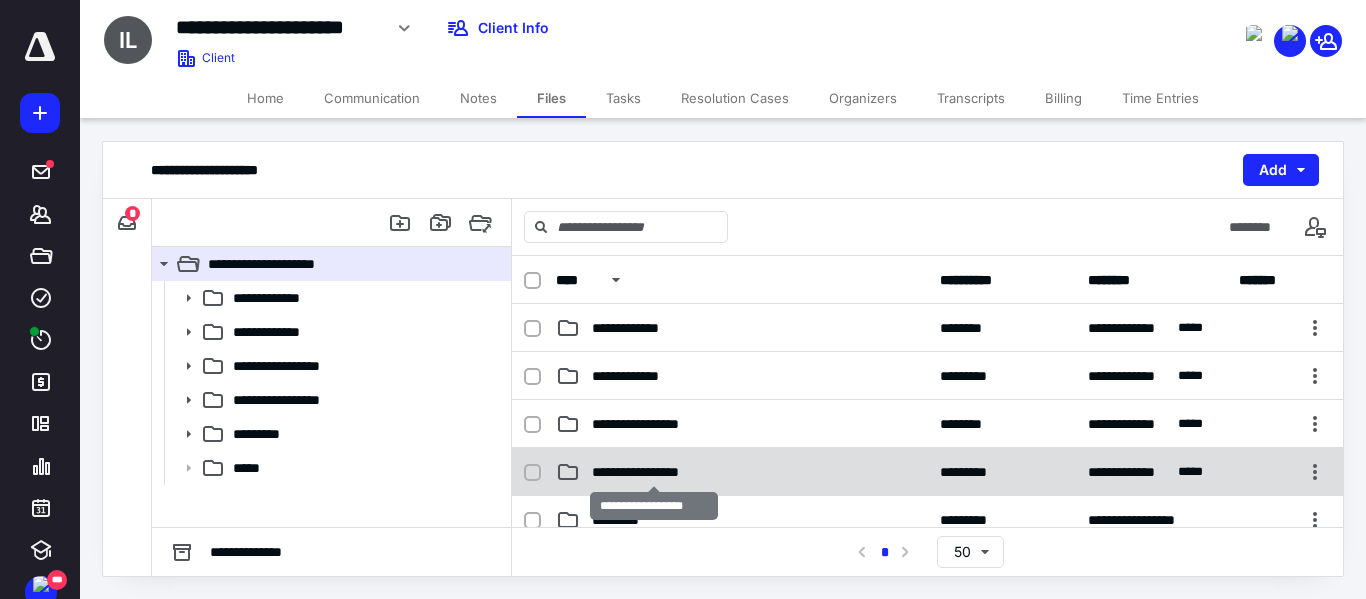 click on "**********" at bounding box center [654, 472] 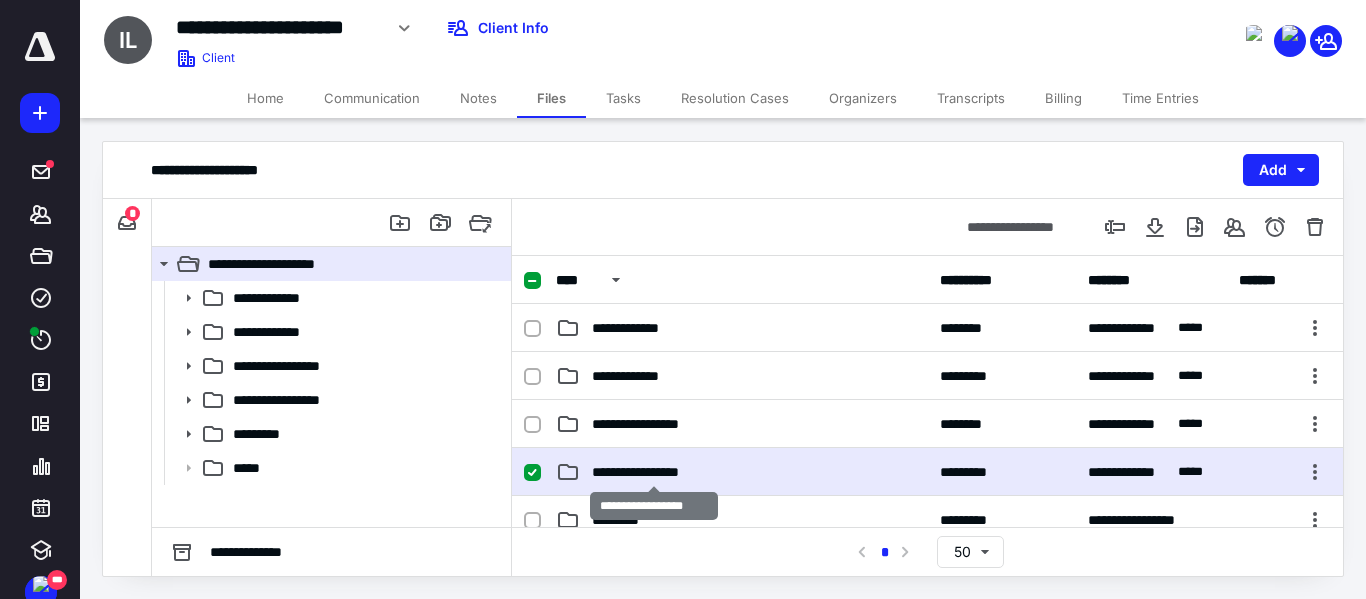 click on "**********" at bounding box center (654, 472) 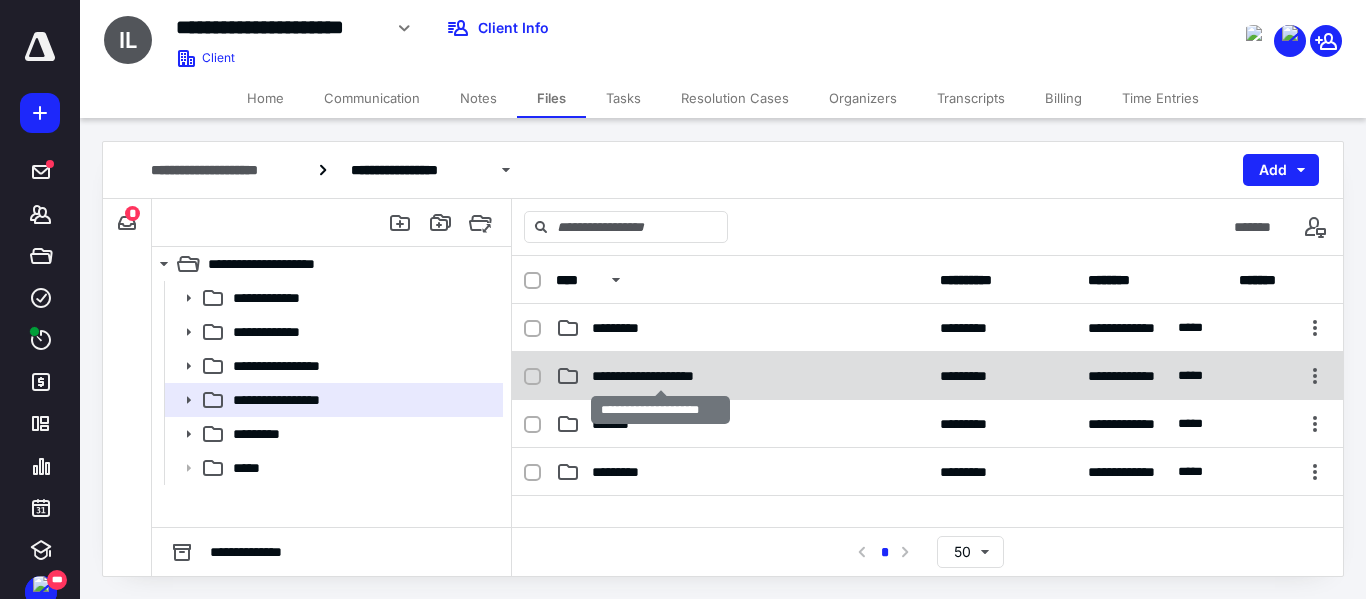 click on "**********" at bounding box center [660, 376] 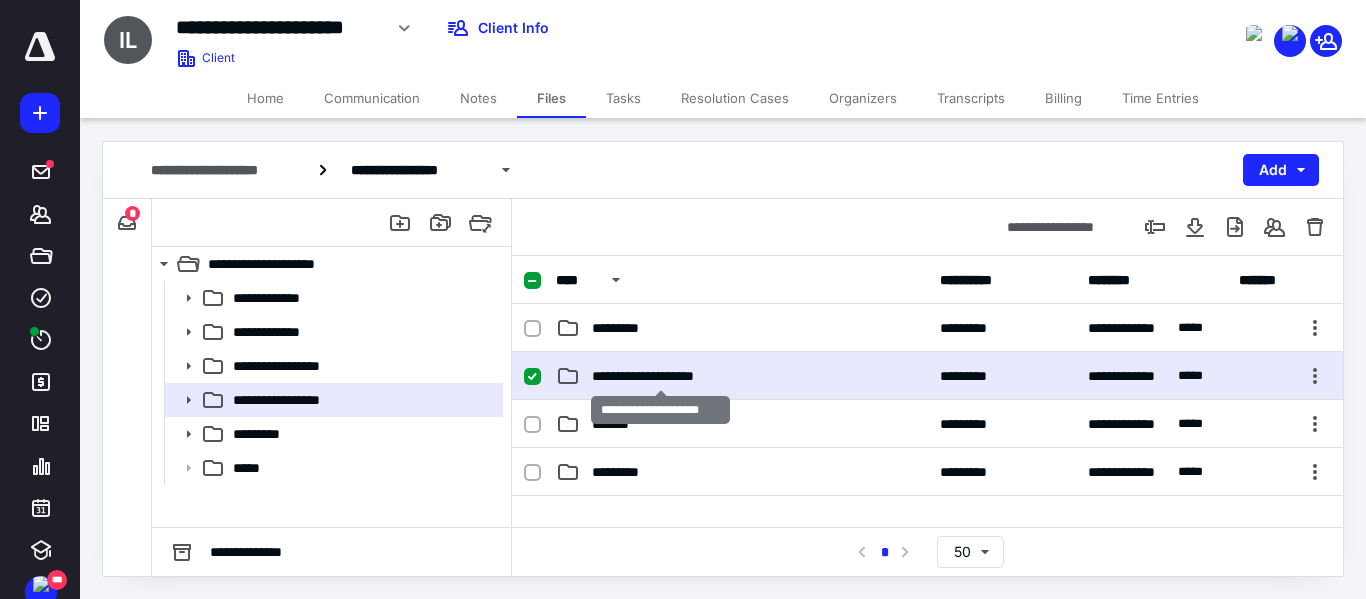 click on "**********" at bounding box center [660, 376] 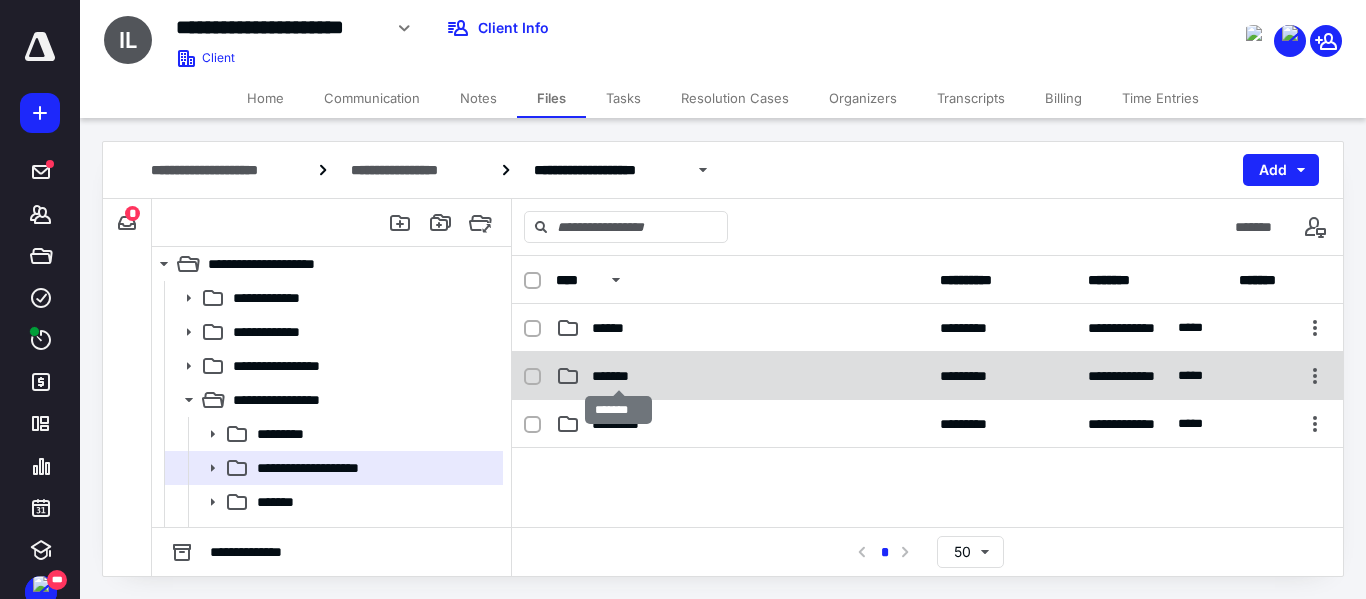 click on "*******" at bounding box center [619, 376] 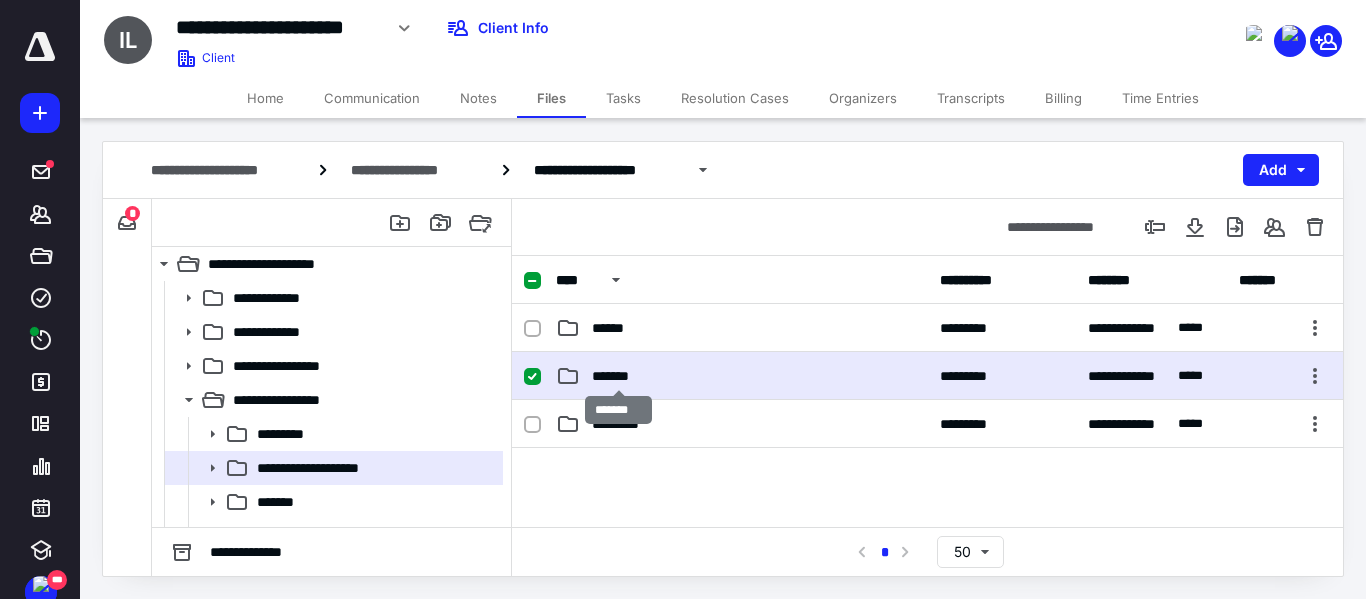 click on "*******" at bounding box center [619, 376] 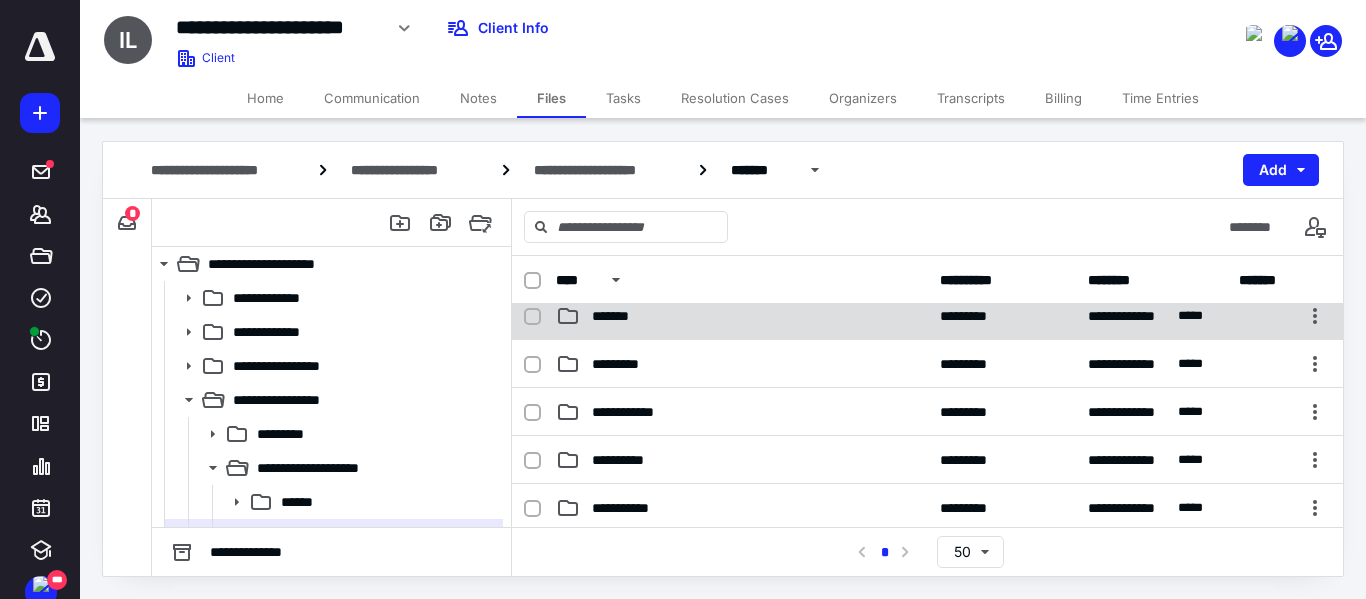 scroll, scrollTop: 200, scrollLeft: 0, axis: vertical 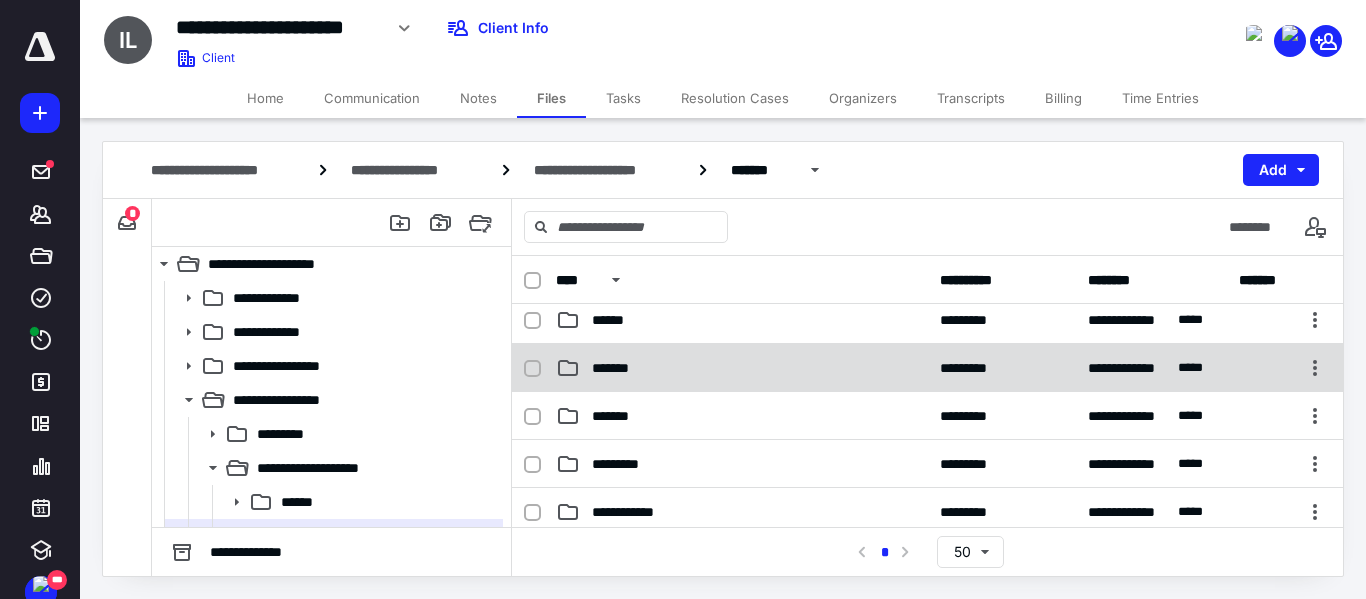 click on "*******" at bounding box center [742, 368] 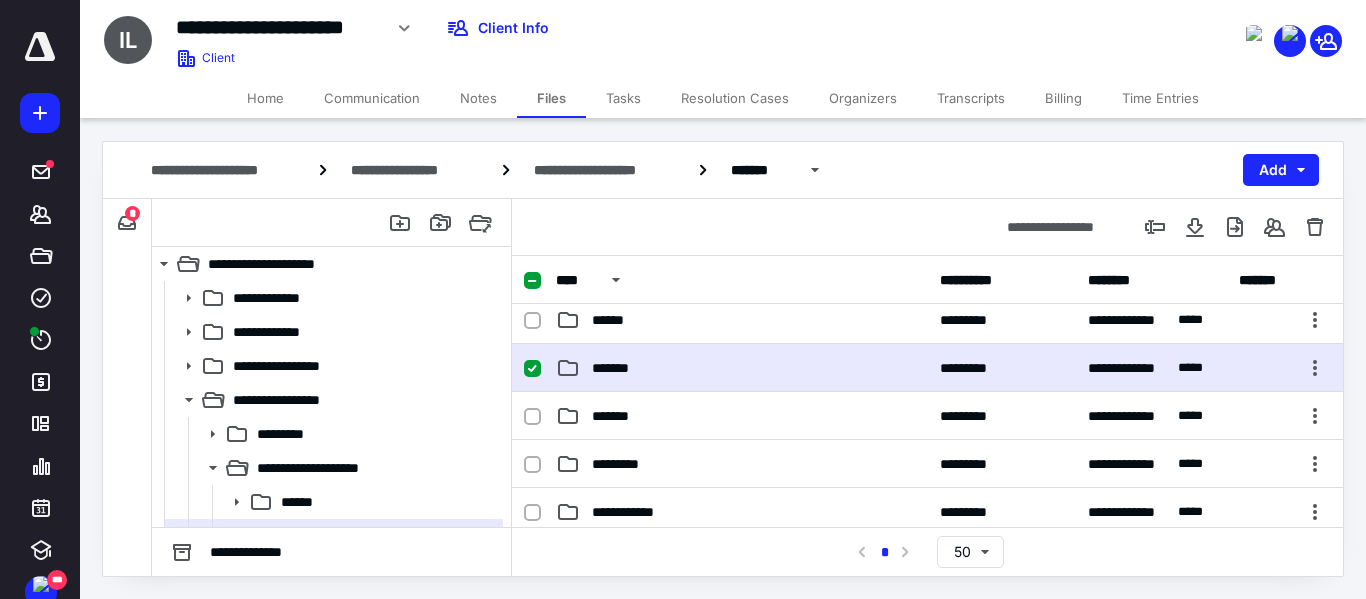 click on "*******" at bounding box center [742, 368] 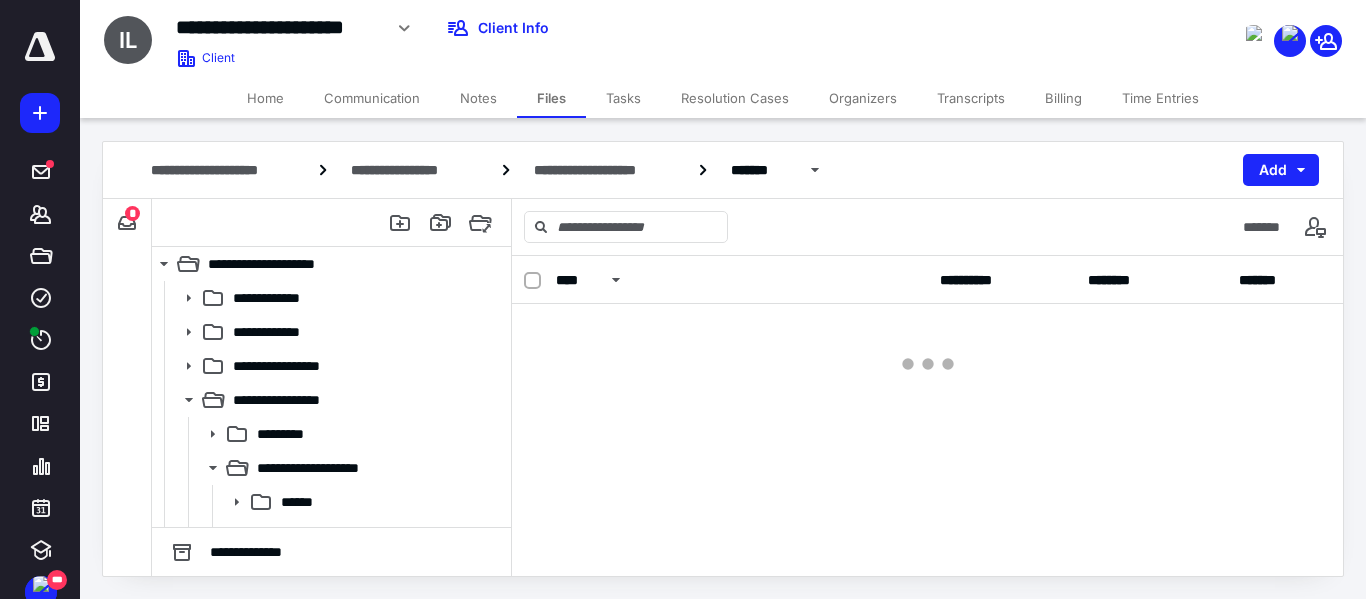 scroll, scrollTop: 0, scrollLeft: 0, axis: both 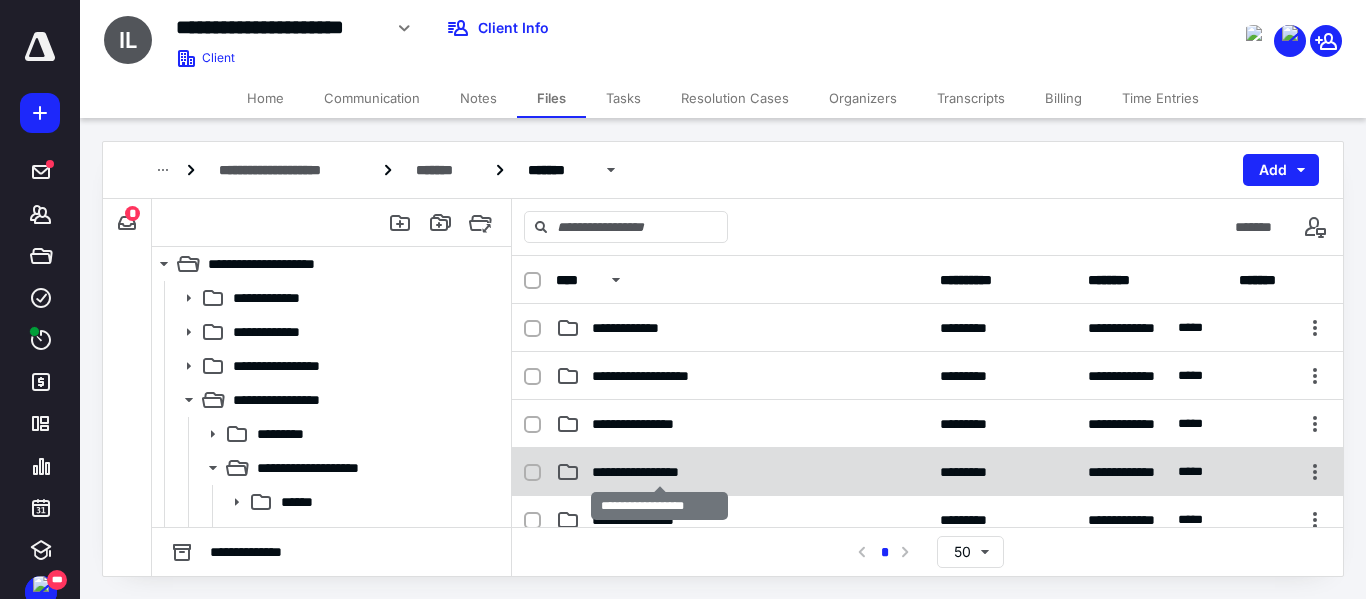 click on "**********" at bounding box center [659, 472] 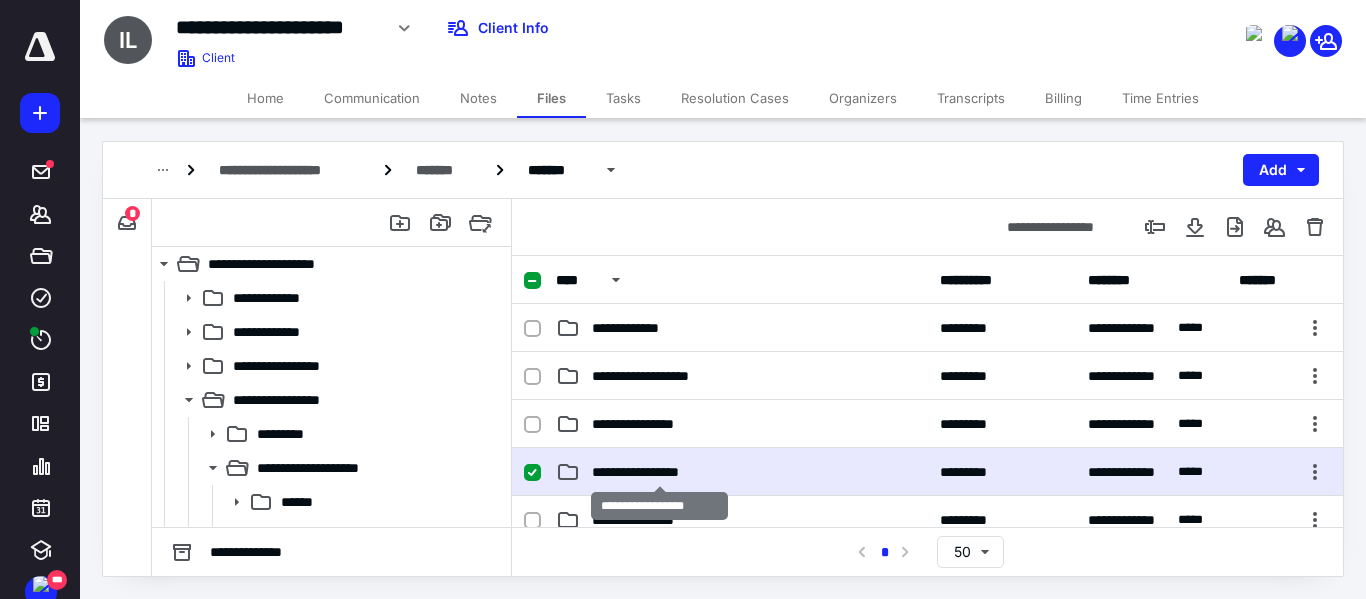 click on "**********" at bounding box center [659, 472] 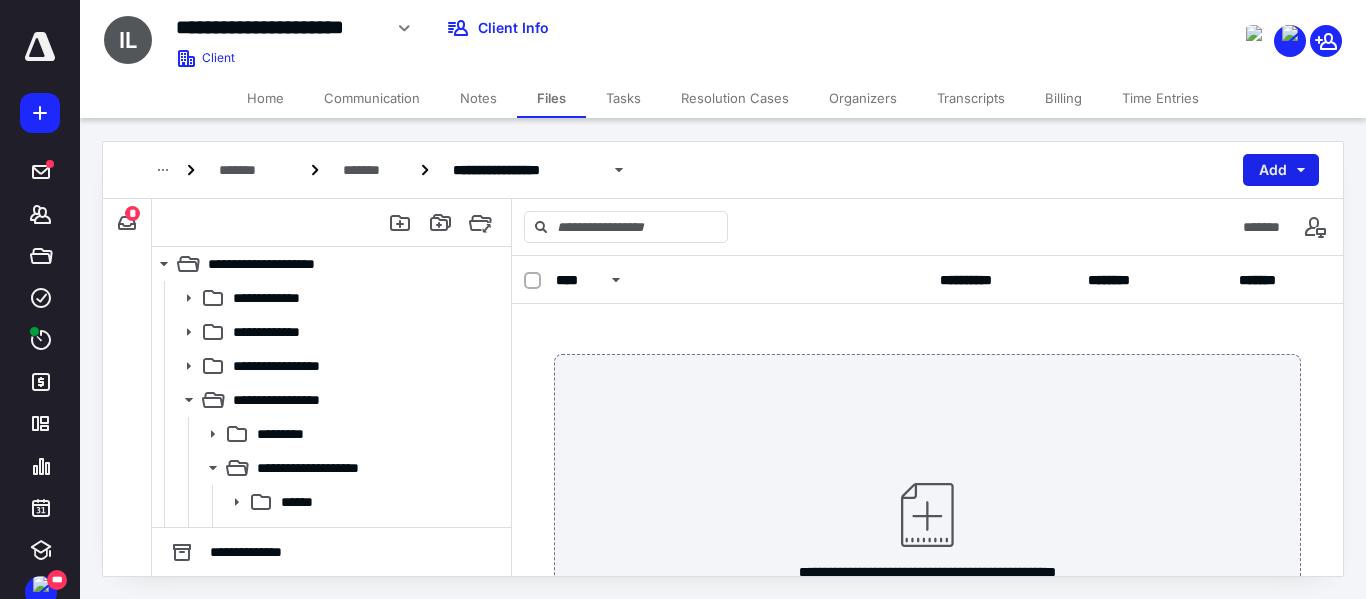 click on "Add" at bounding box center (1281, 170) 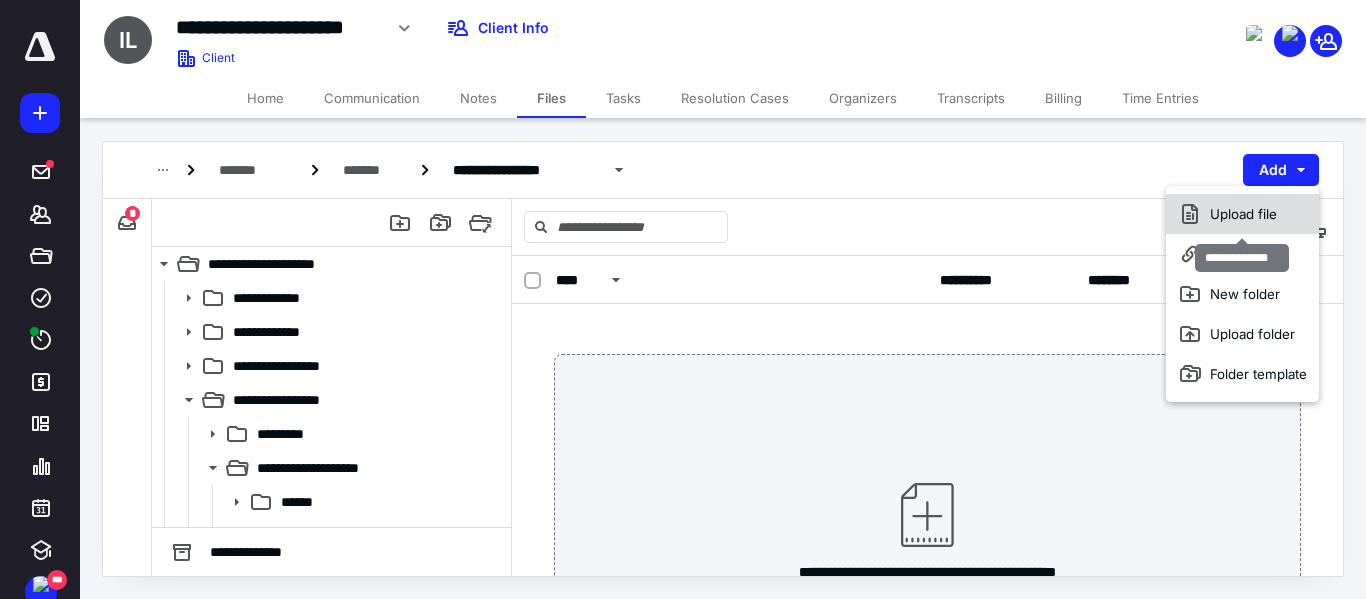 click on "Upload file" at bounding box center [1242, 214] 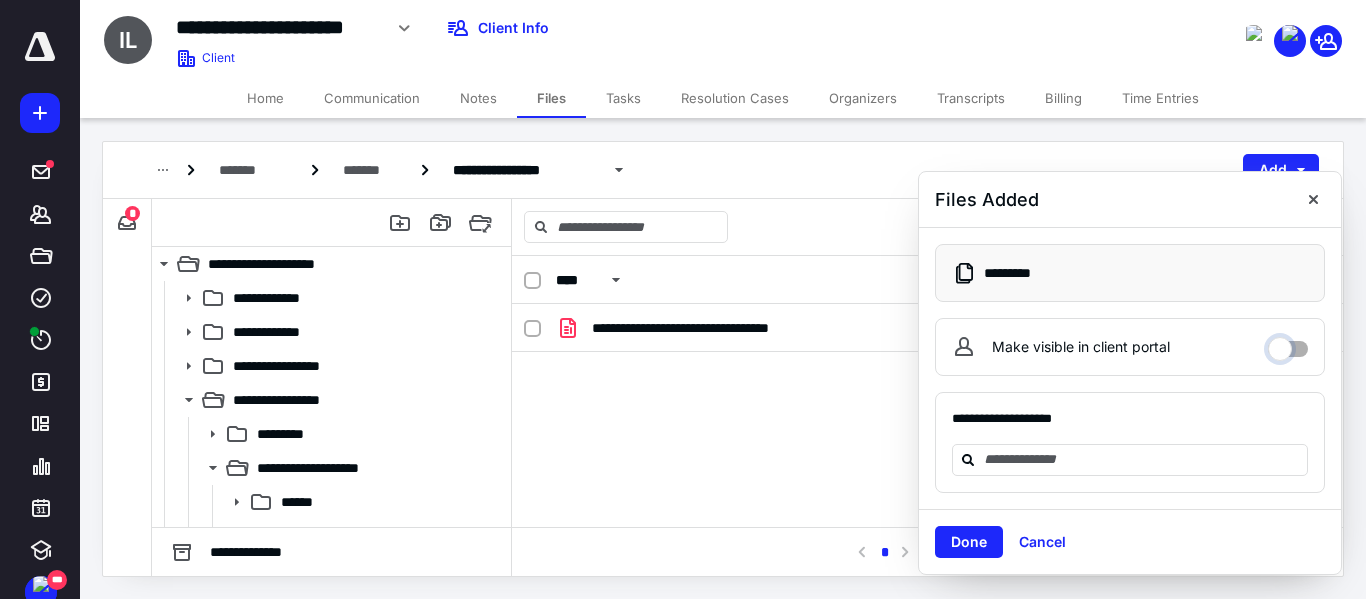 drag, startPoint x: 1277, startPoint y: 350, endPoint x: 1264, endPoint y: 441, distance: 91.92388 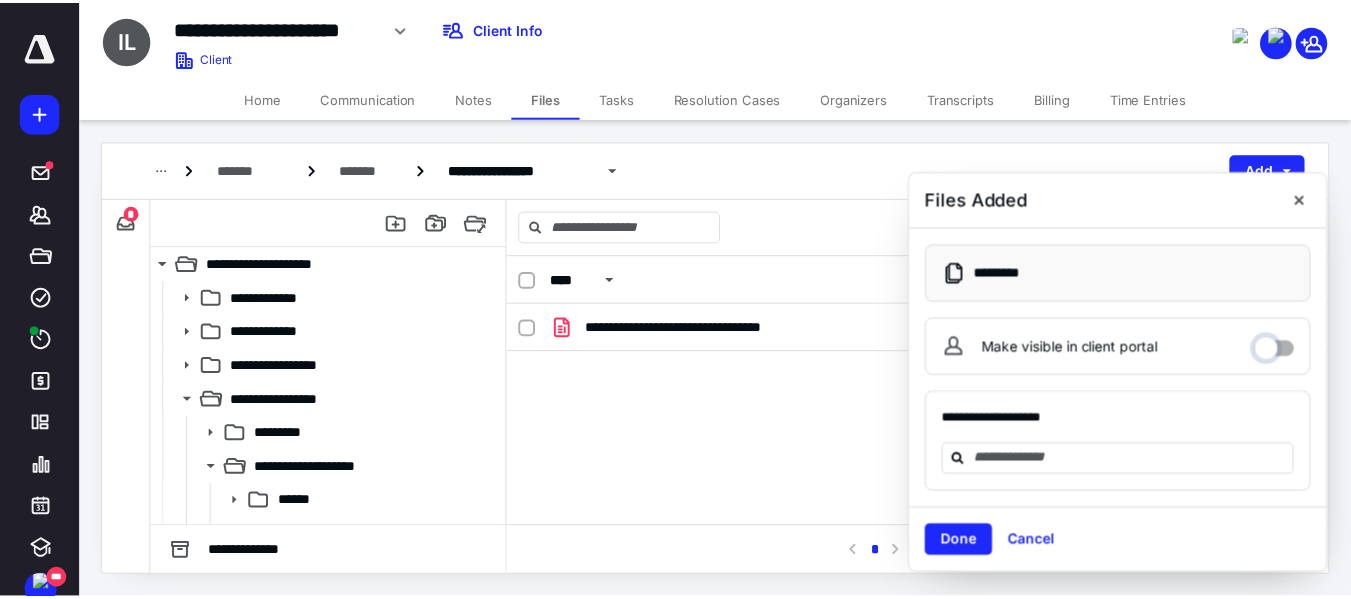 scroll, scrollTop: 77, scrollLeft: 0, axis: vertical 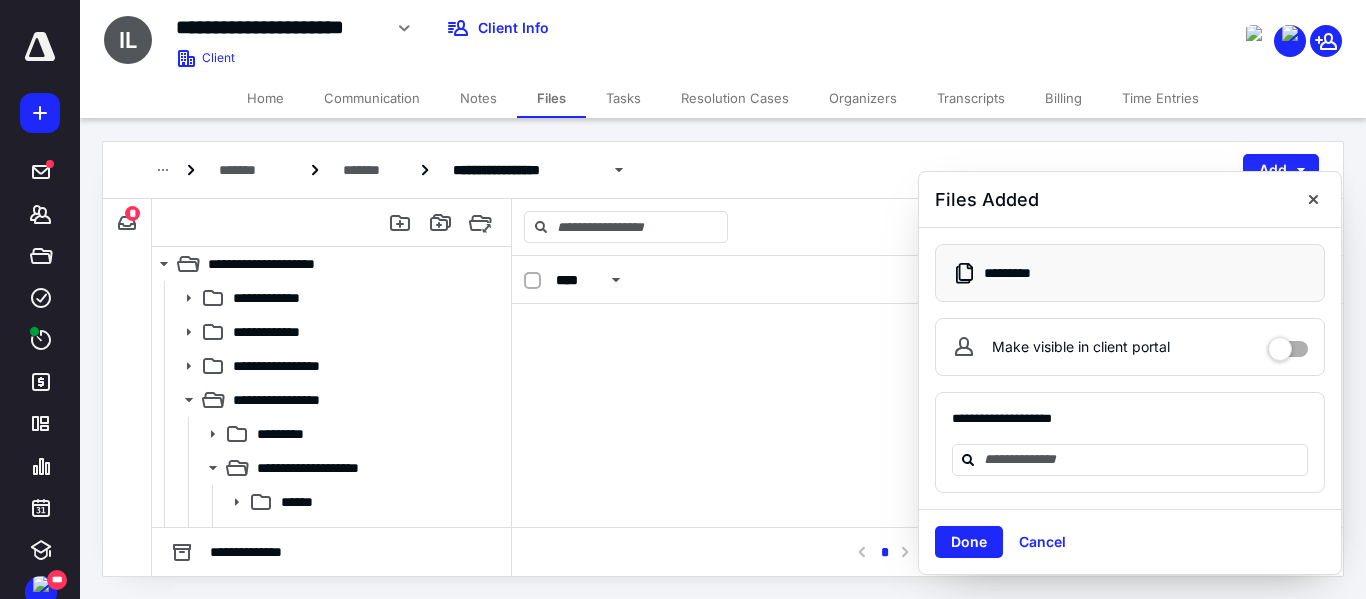 click at bounding box center [1288, 342] 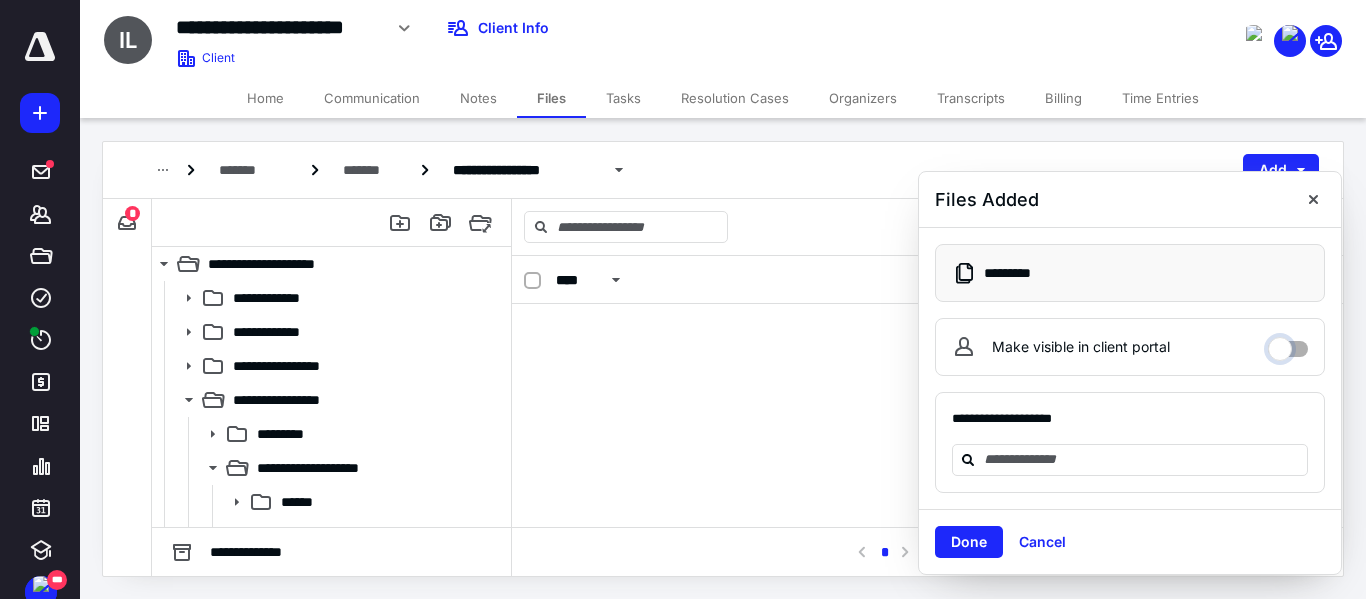 click on "Make visible in client portal" at bounding box center [1288, 344] 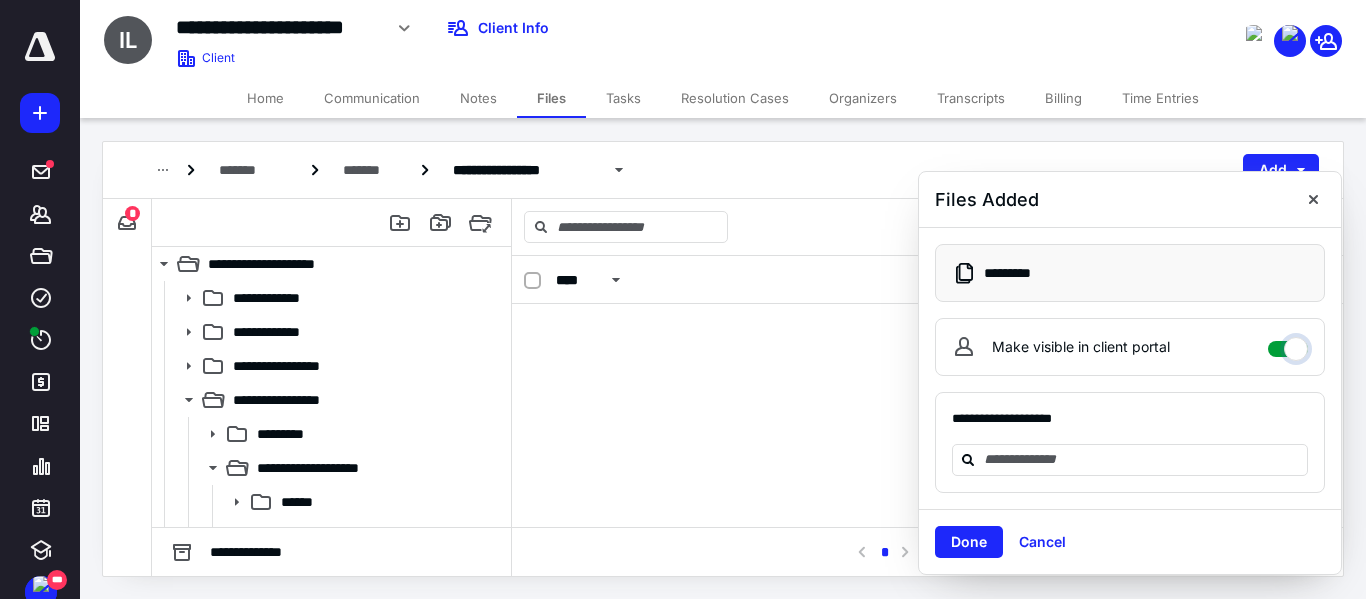 checkbox on "****" 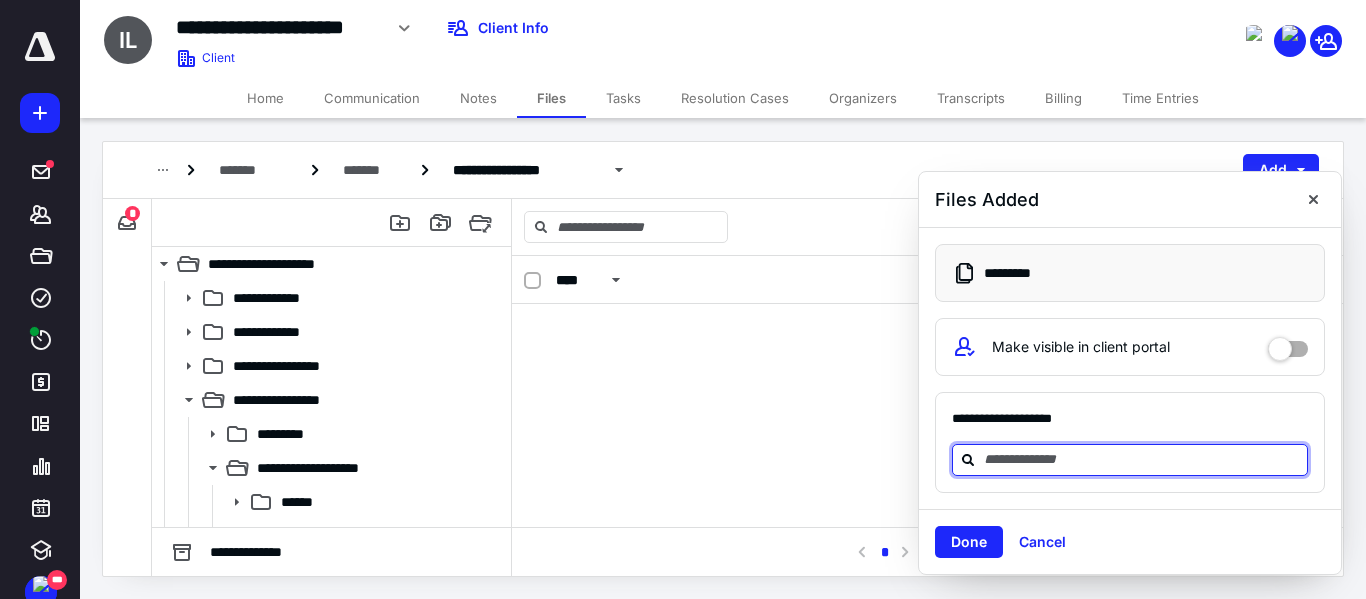 click at bounding box center (1142, 459) 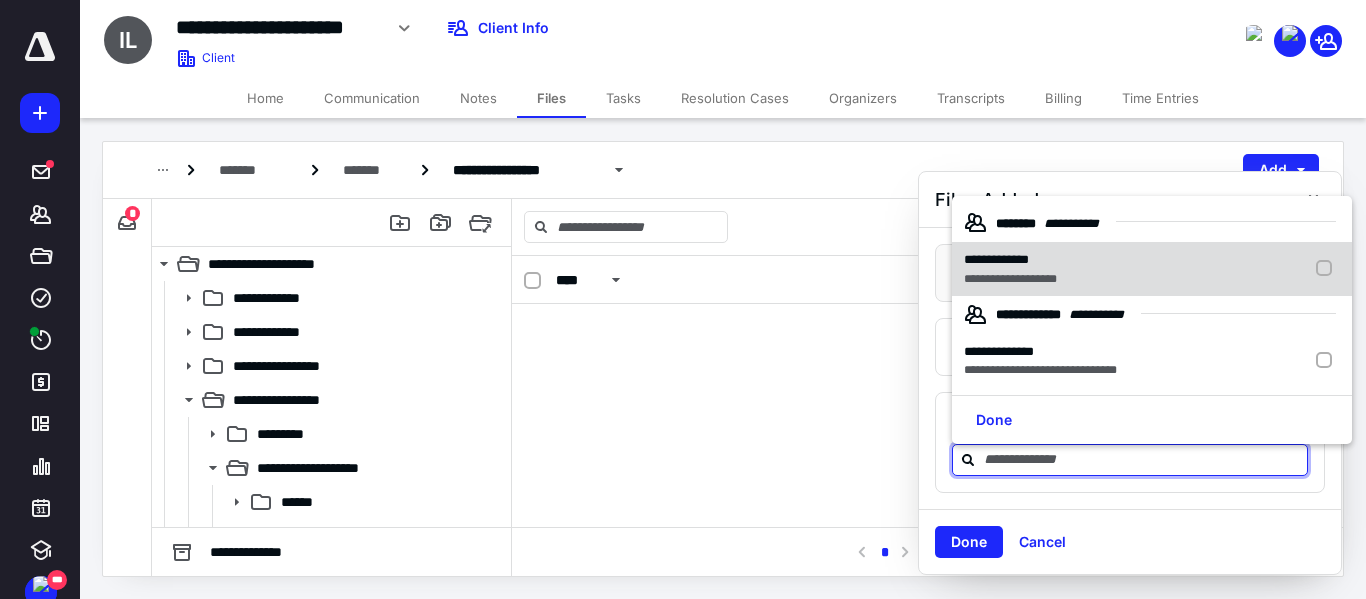 click at bounding box center [1328, 269] 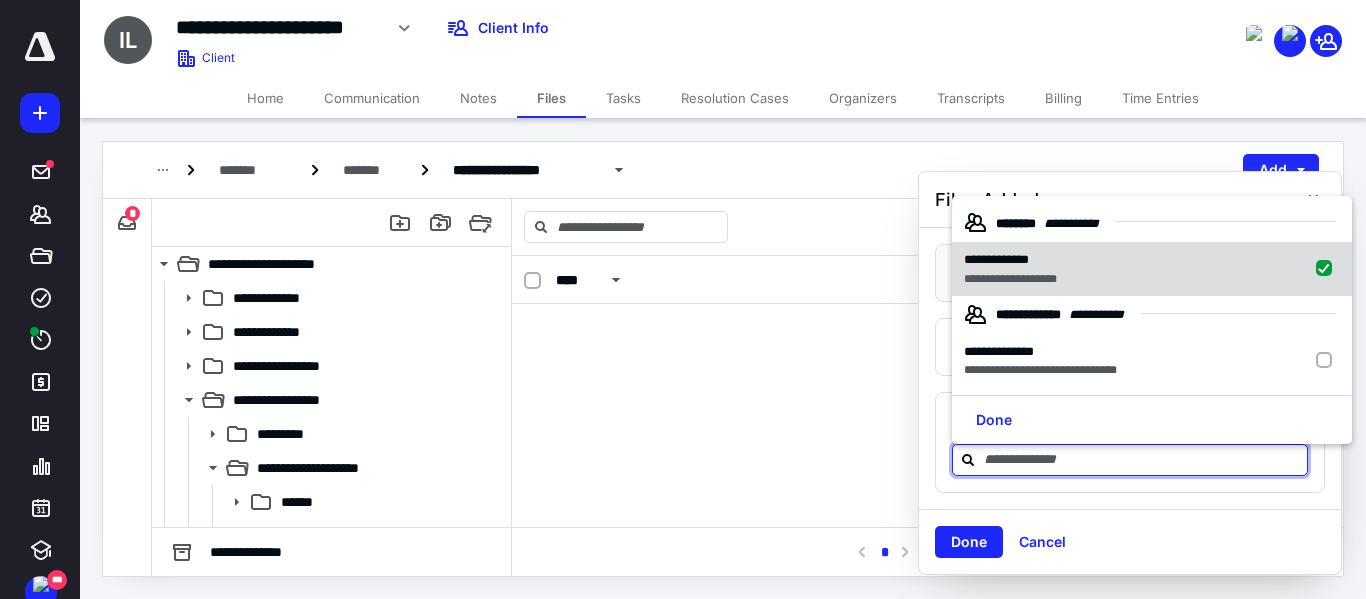 click at bounding box center [1328, 269] 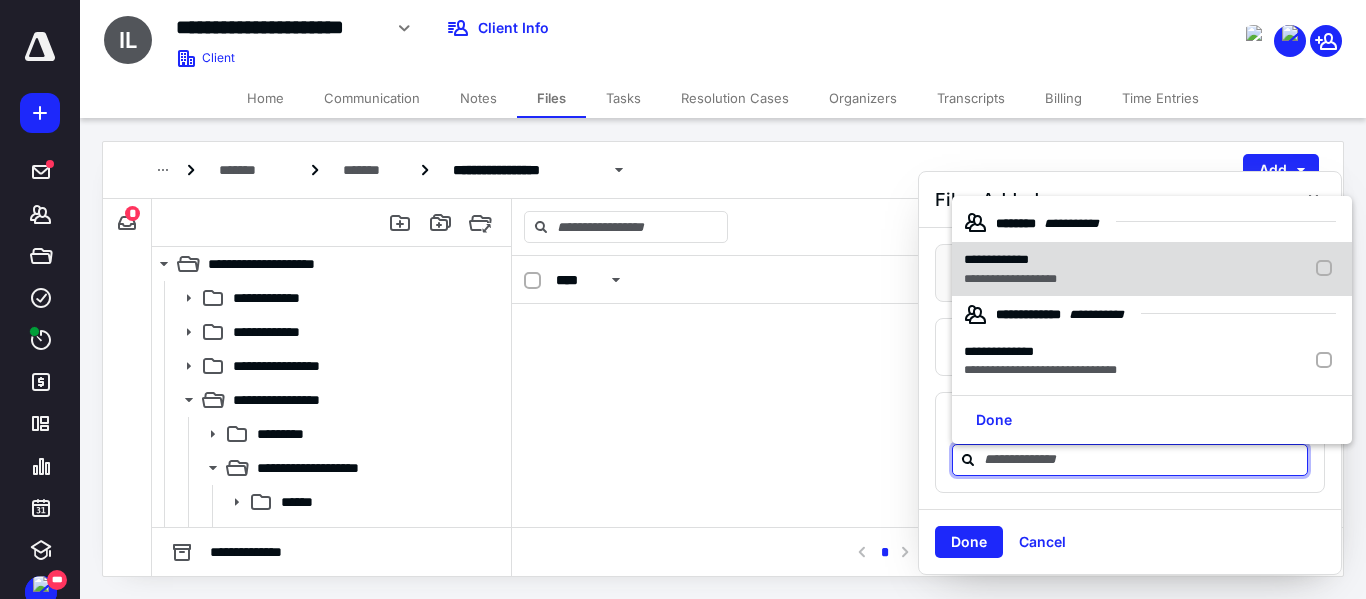 checkbox on "false" 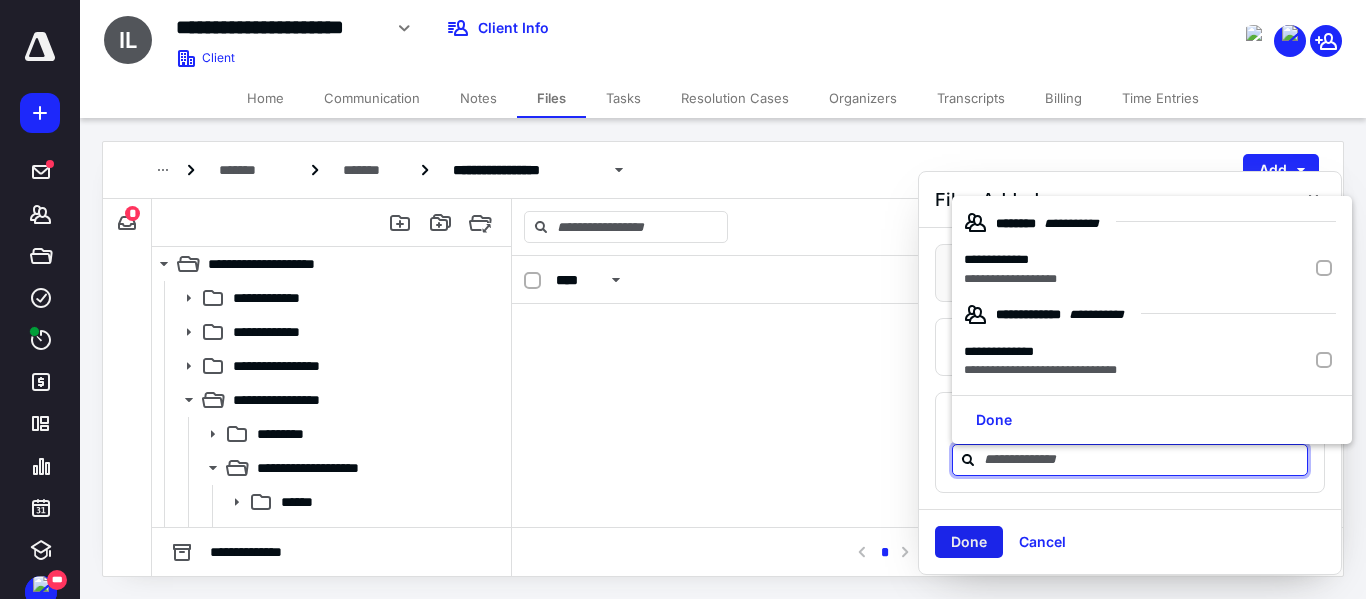 click on "Done" at bounding box center [969, 542] 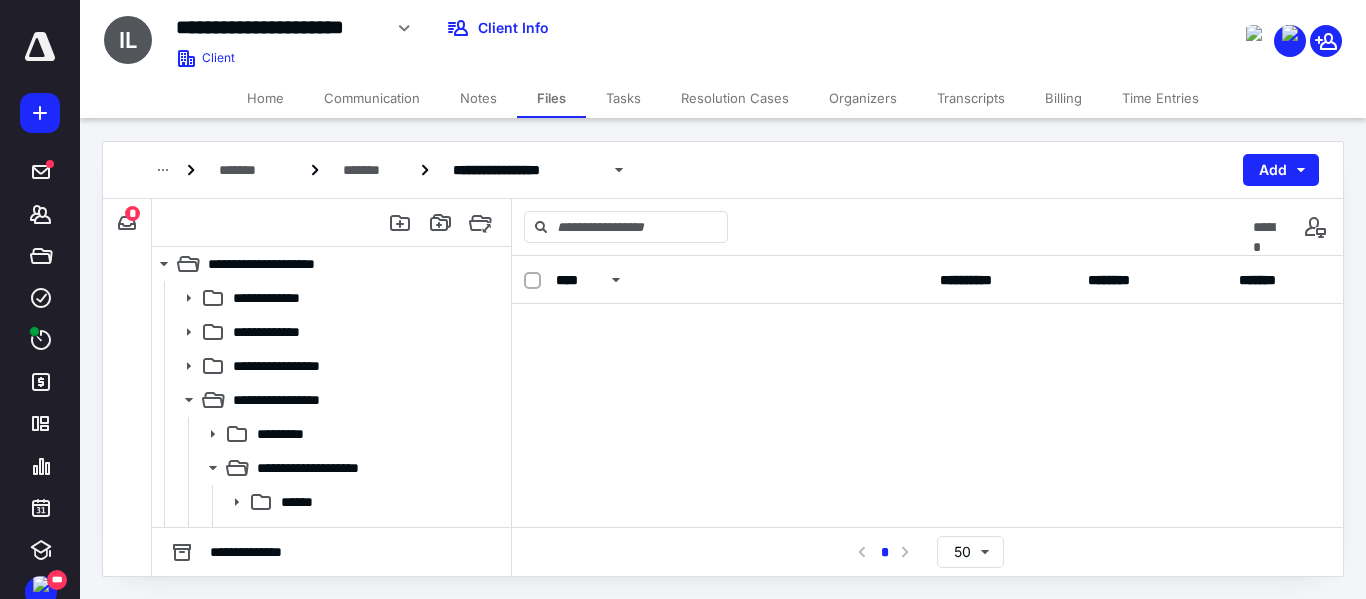 click on "Time Entries" at bounding box center [1160, 98] 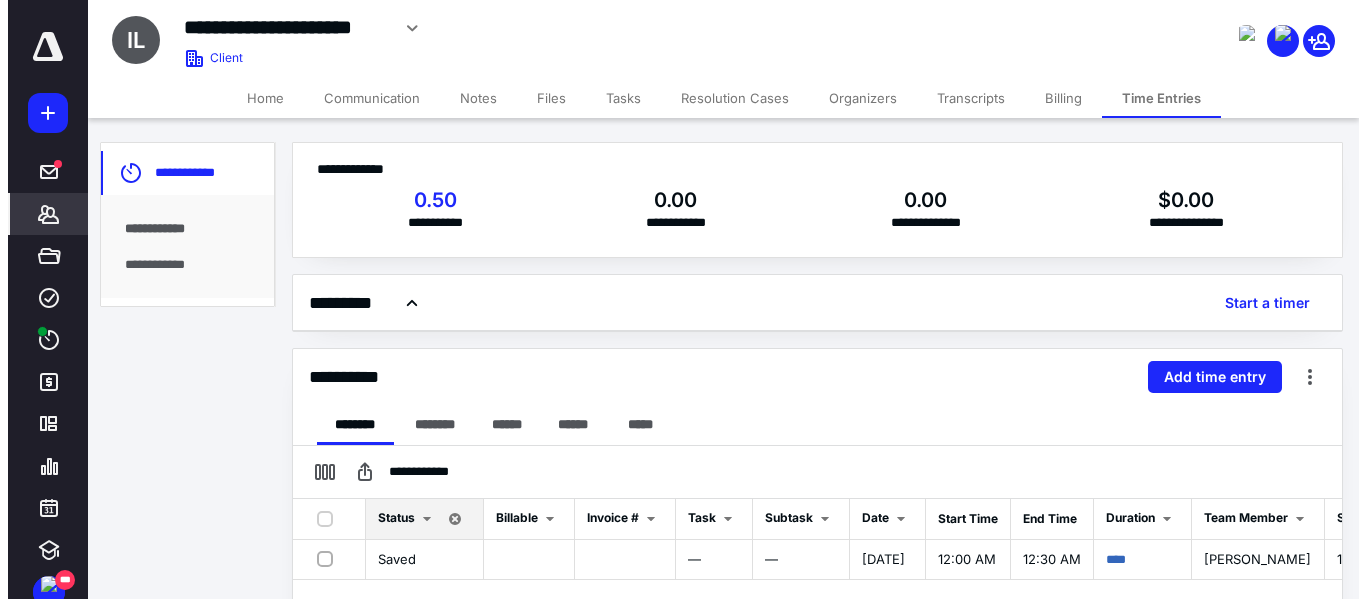 scroll, scrollTop: 100, scrollLeft: 0, axis: vertical 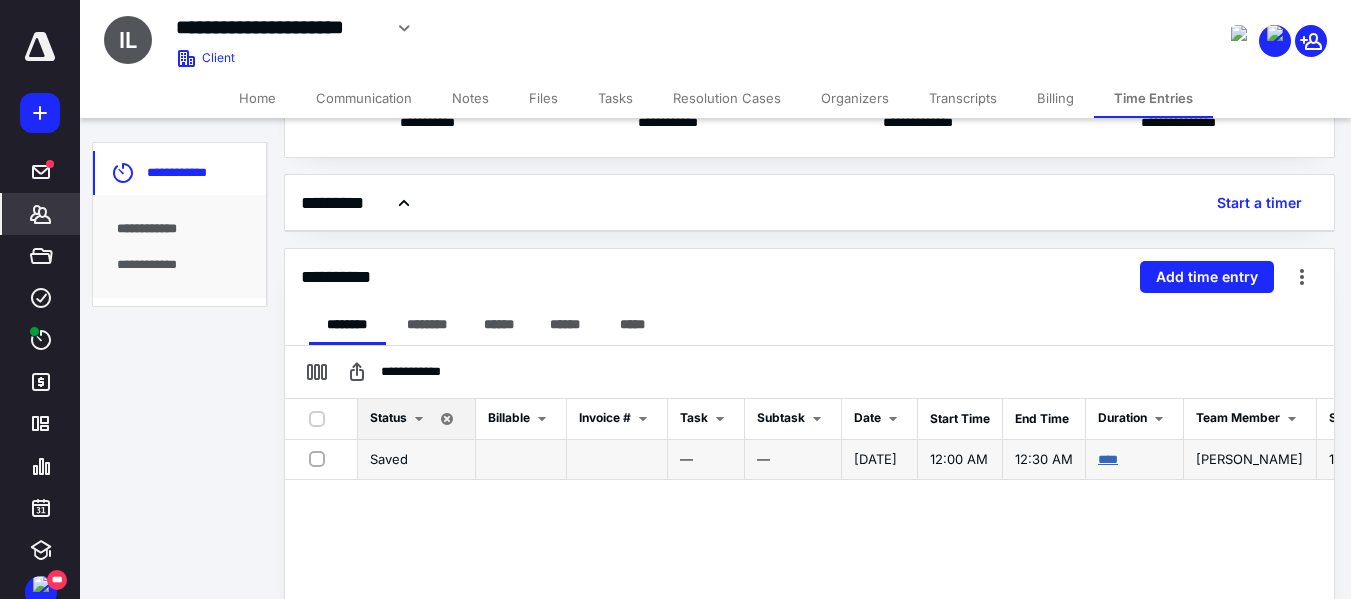 click on "****" at bounding box center [1108, 459] 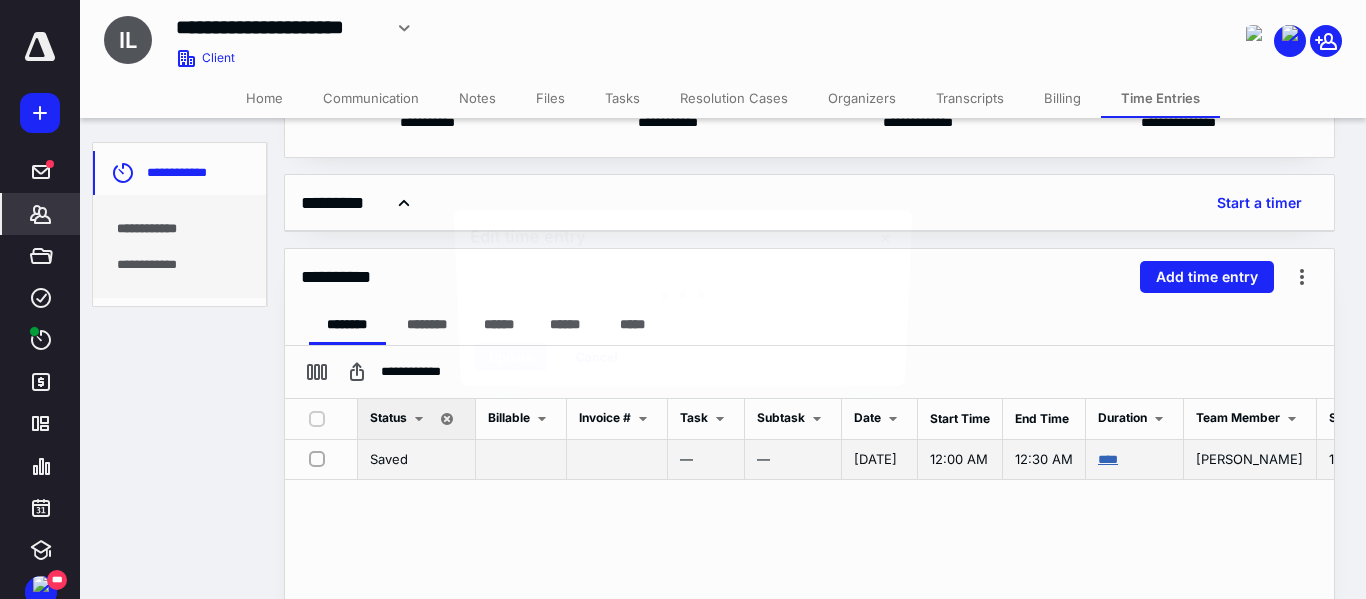 click at bounding box center [683, 299] 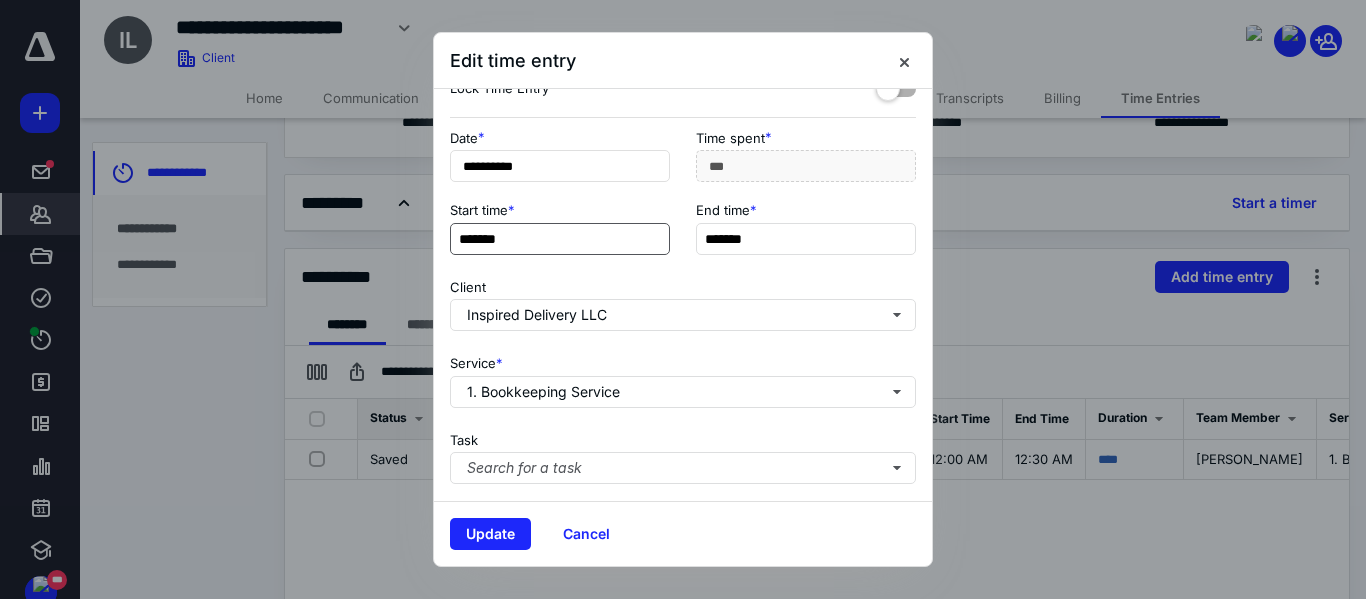 scroll, scrollTop: 0, scrollLeft: 0, axis: both 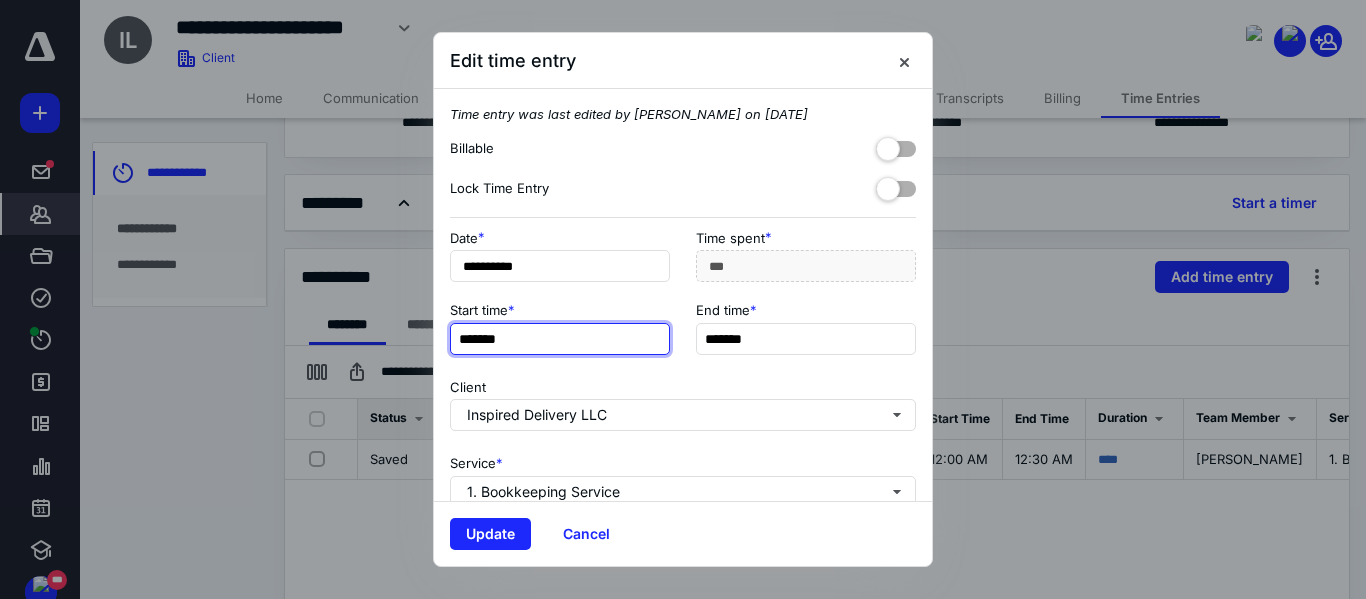 click on "*******" at bounding box center (560, 339) 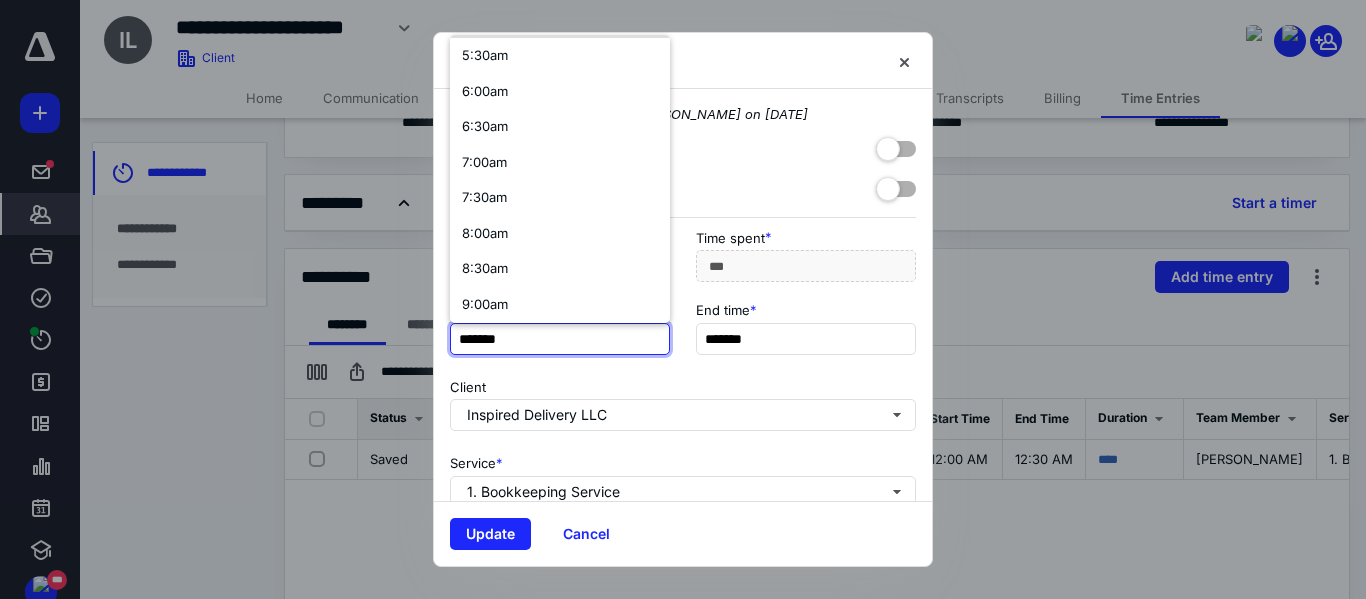 scroll, scrollTop: 600, scrollLeft: 0, axis: vertical 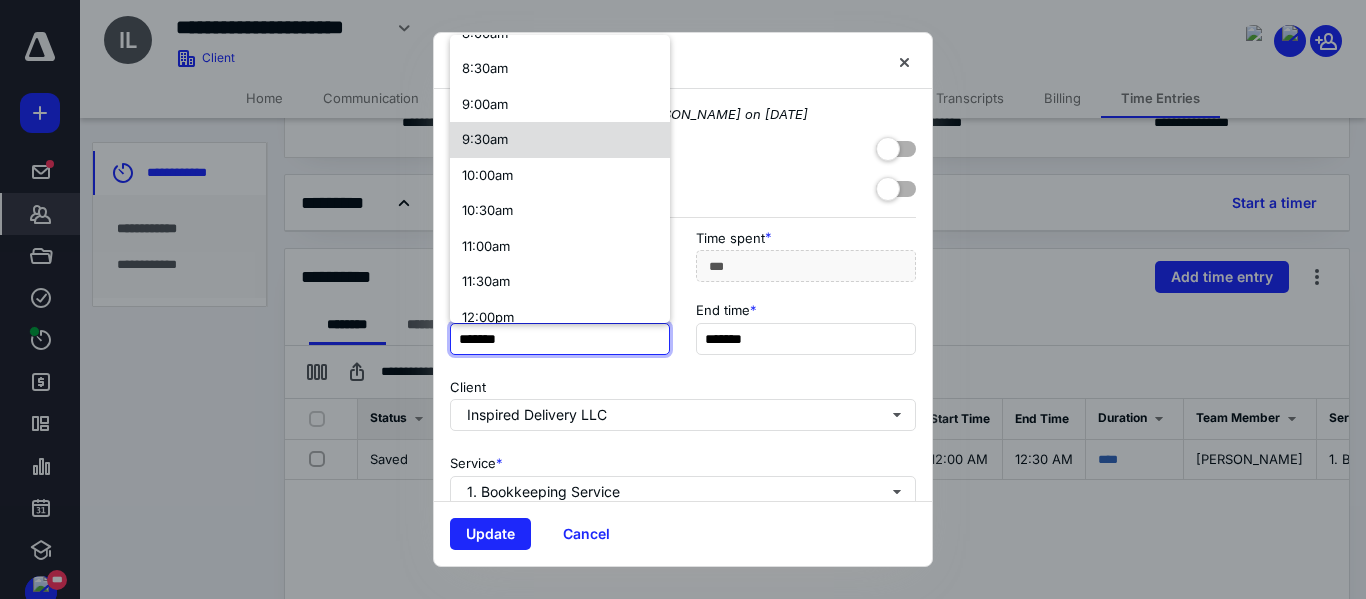 click on "9:30am" at bounding box center [485, 139] 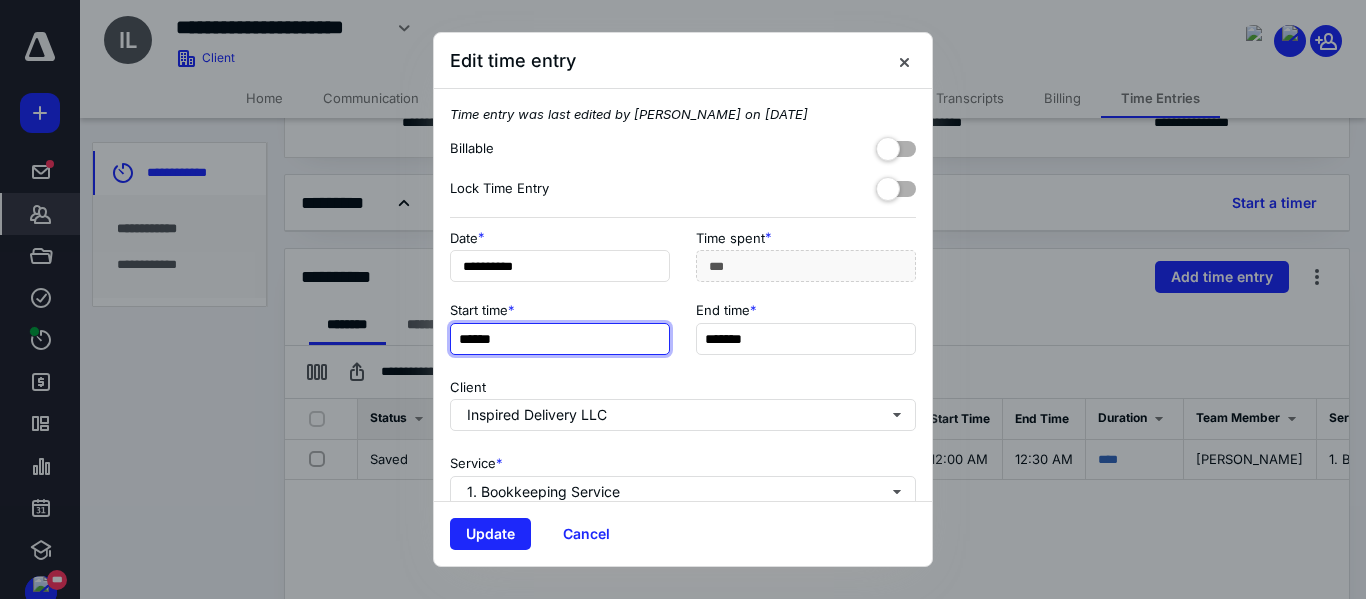 scroll, scrollTop: 0, scrollLeft: 0, axis: both 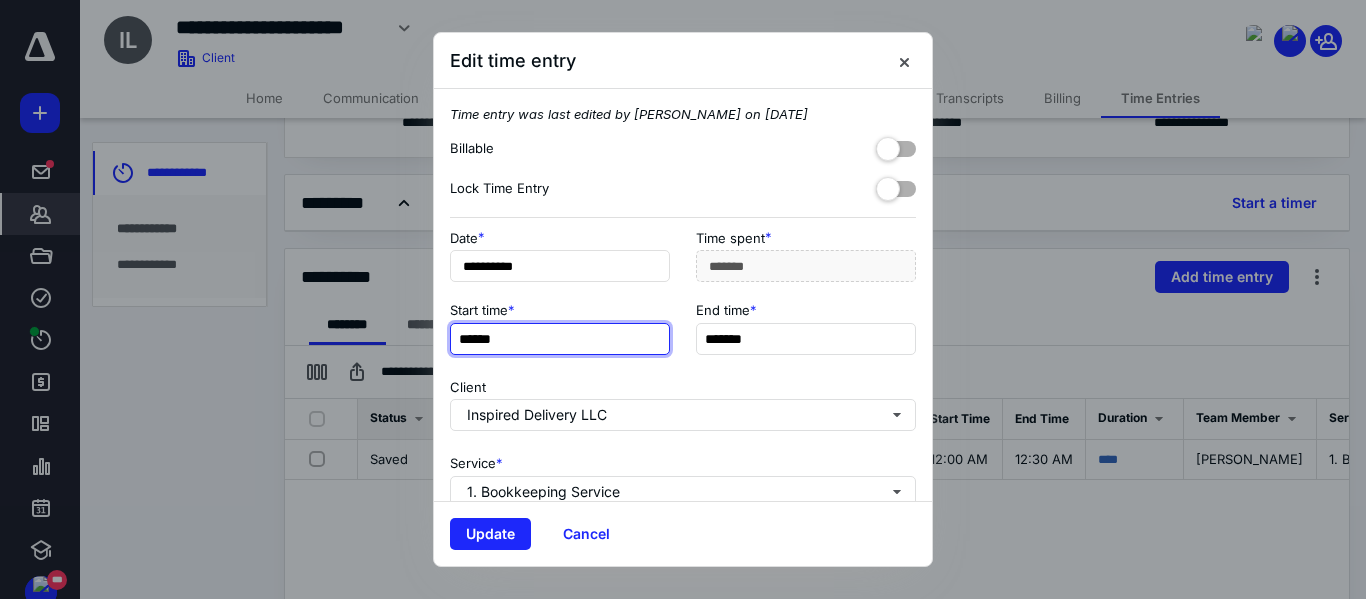 click on "******" at bounding box center (560, 339) 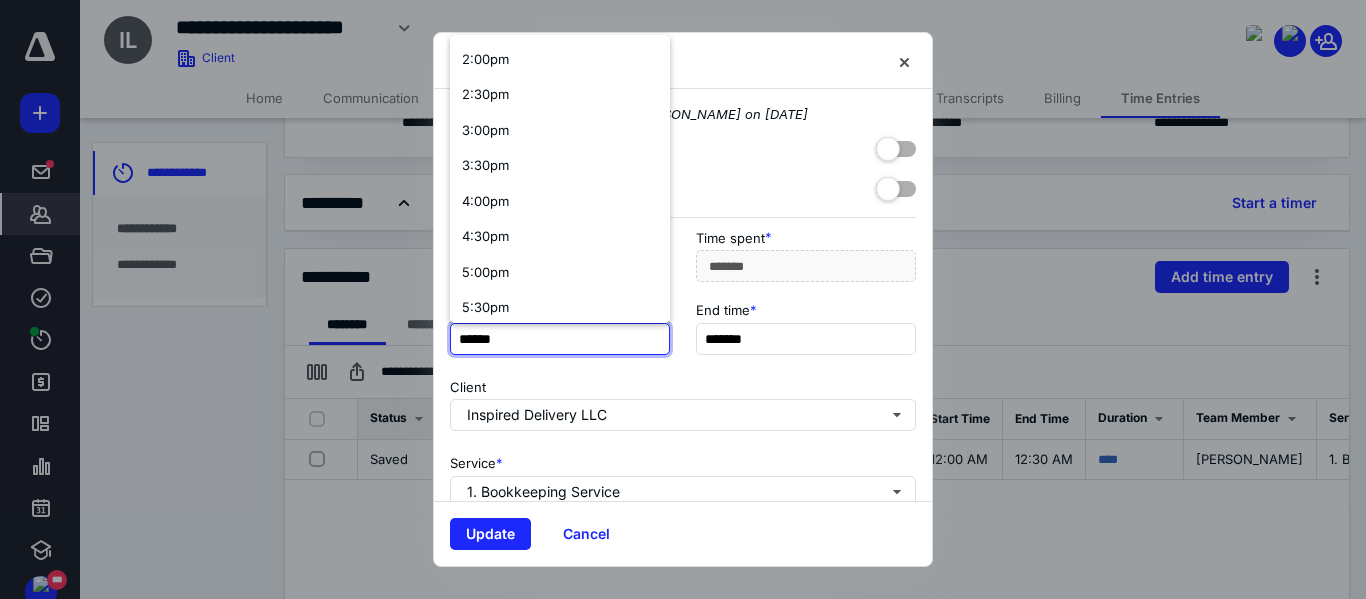 scroll, scrollTop: 1300, scrollLeft: 0, axis: vertical 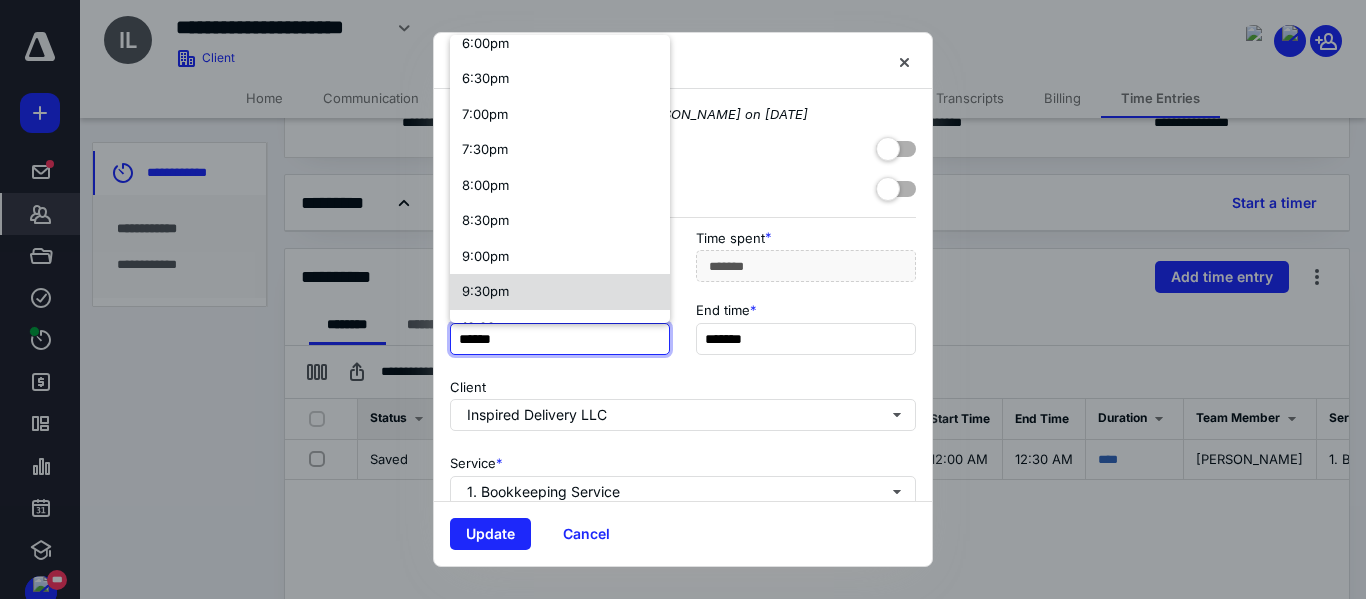 click on "9:30pm" at bounding box center [560, 292] 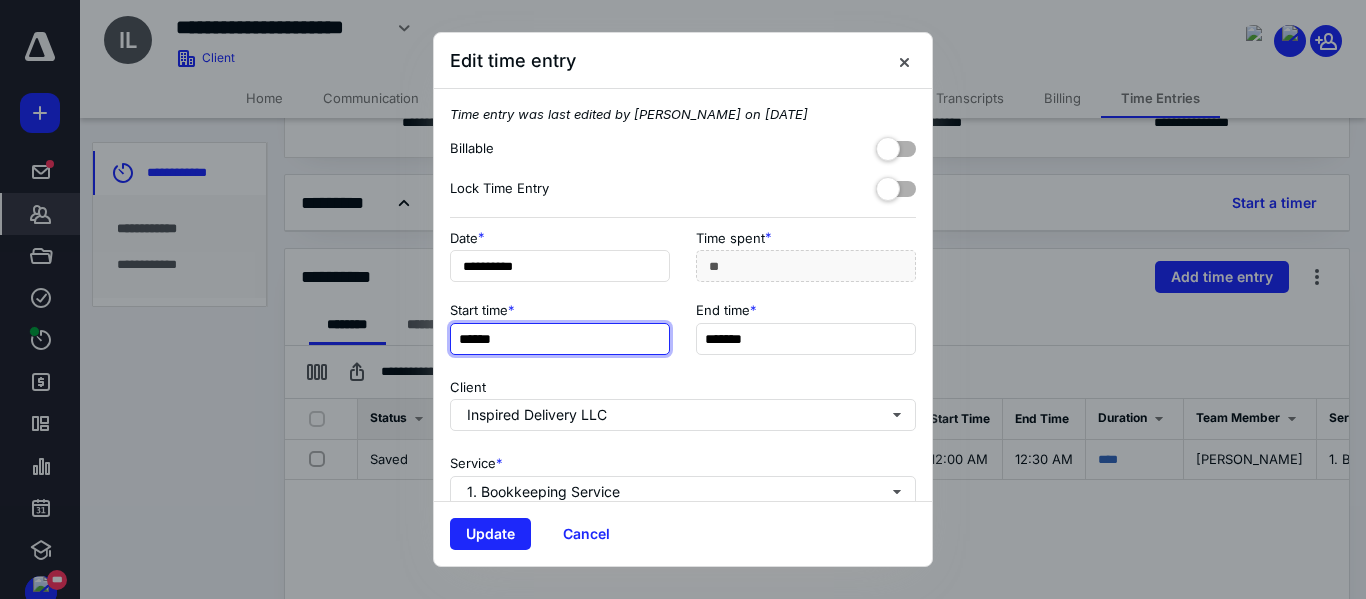 scroll, scrollTop: 0, scrollLeft: 0, axis: both 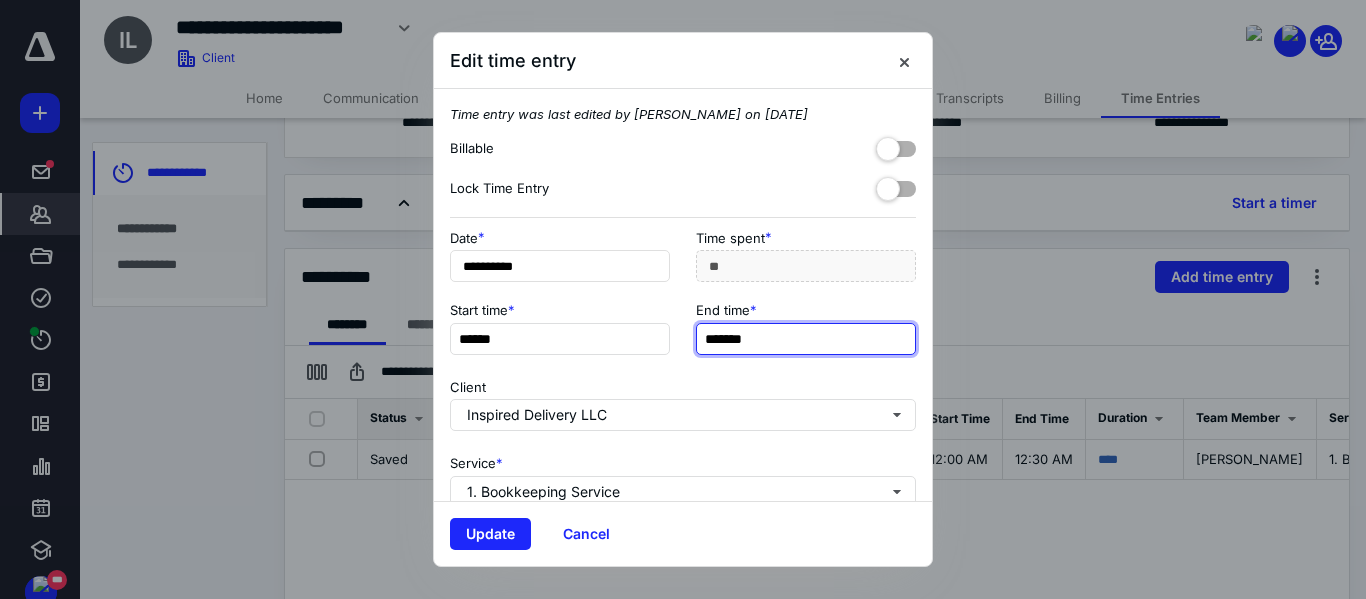 click on "*******" at bounding box center [806, 339] 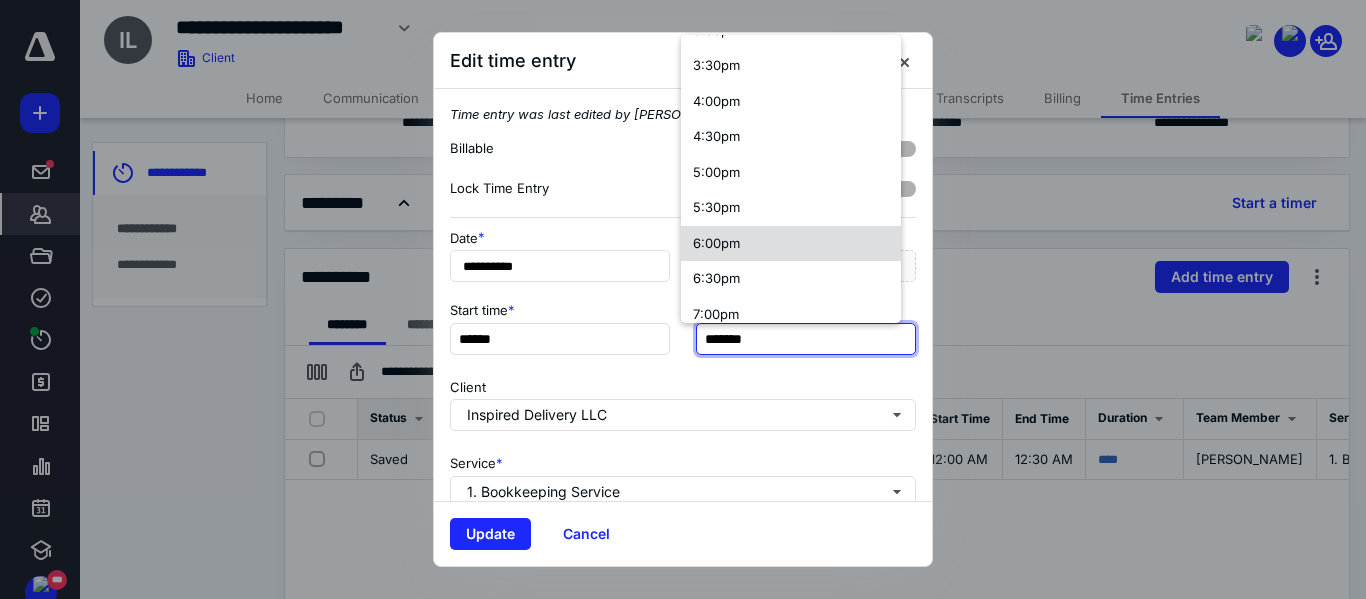 scroll, scrollTop: 1400, scrollLeft: 0, axis: vertical 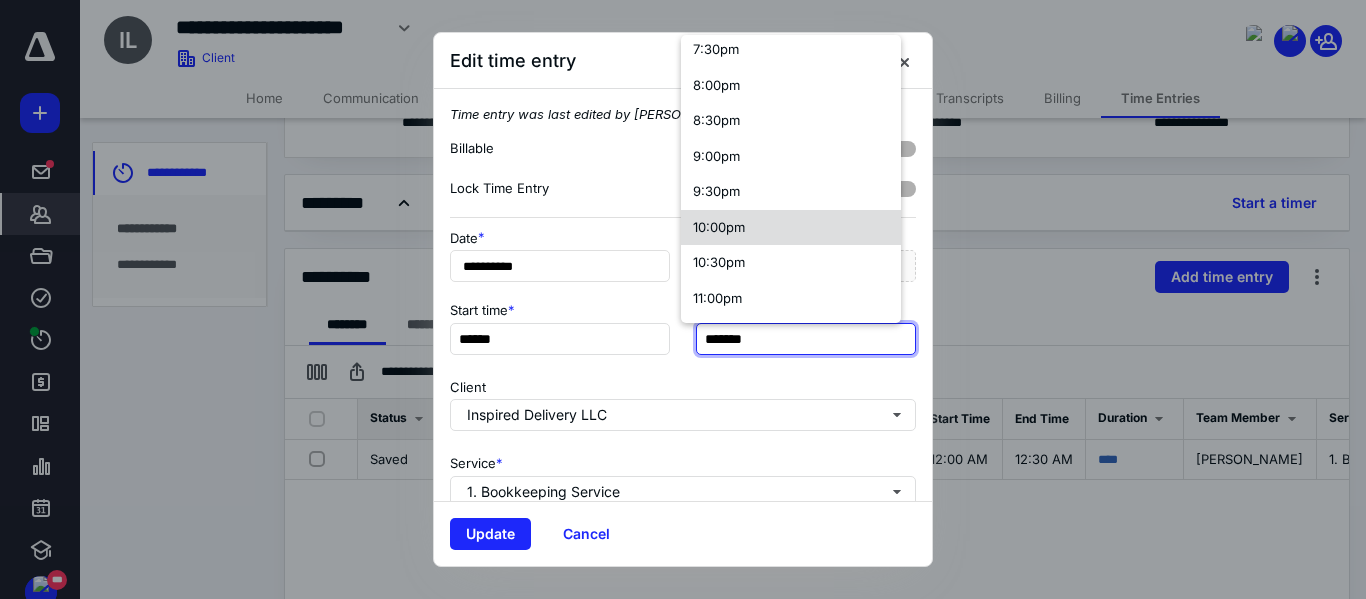 click on "10:00pm" at bounding box center [719, 227] 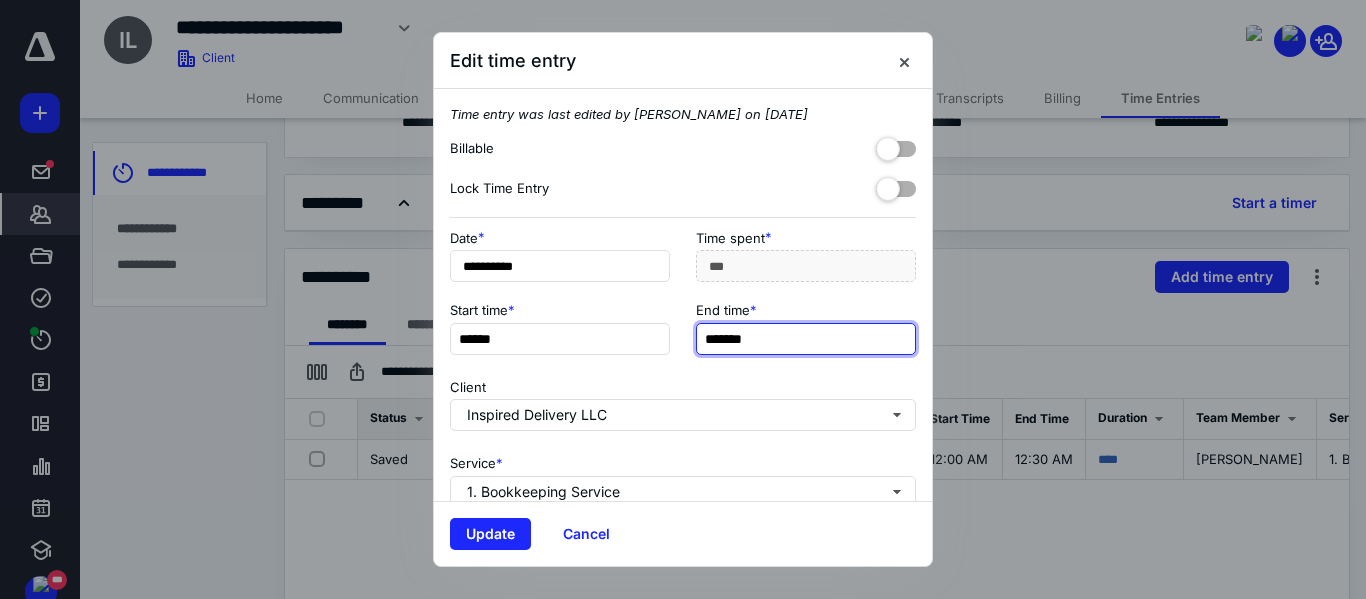 scroll, scrollTop: 0, scrollLeft: 0, axis: both 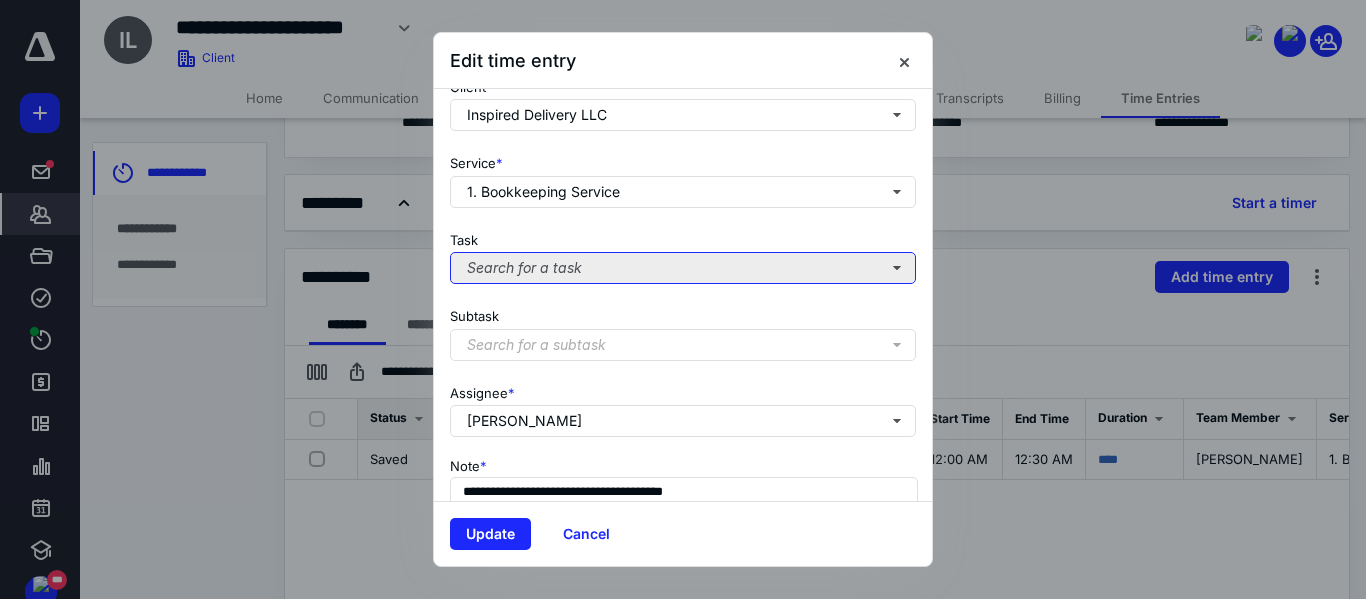 click on "Search for a task" at bounding box center [683, 268] 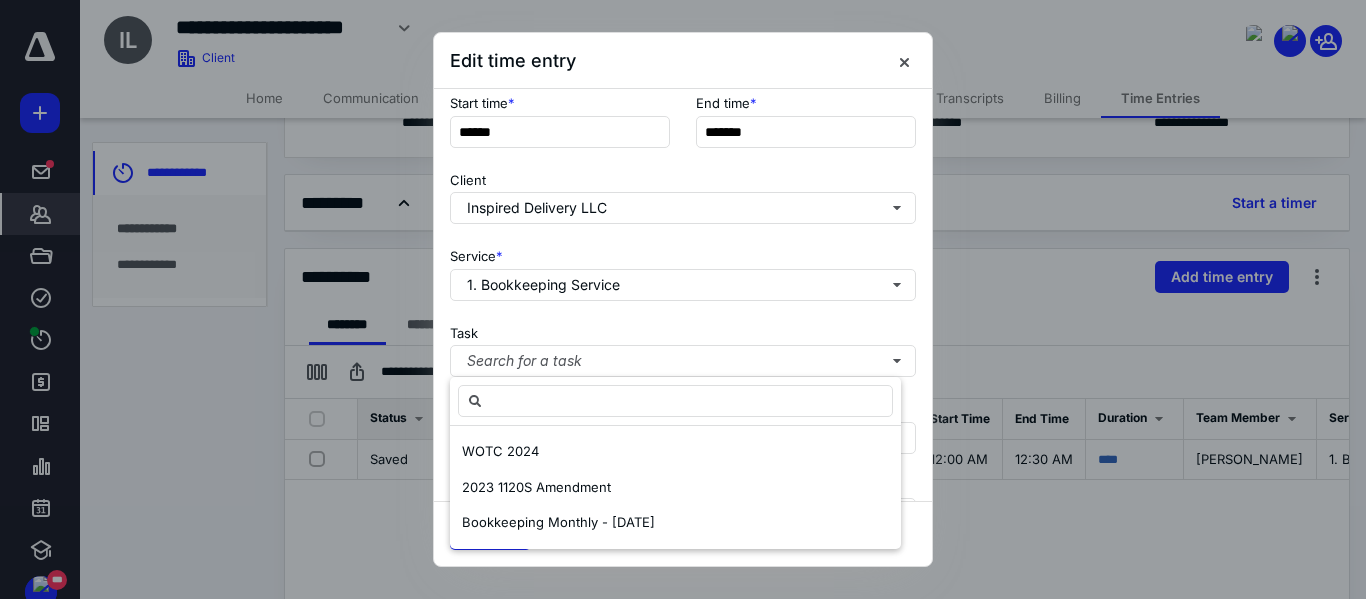 scroll, scrollTop: 407, scrollLeft: 0, axis: vertical 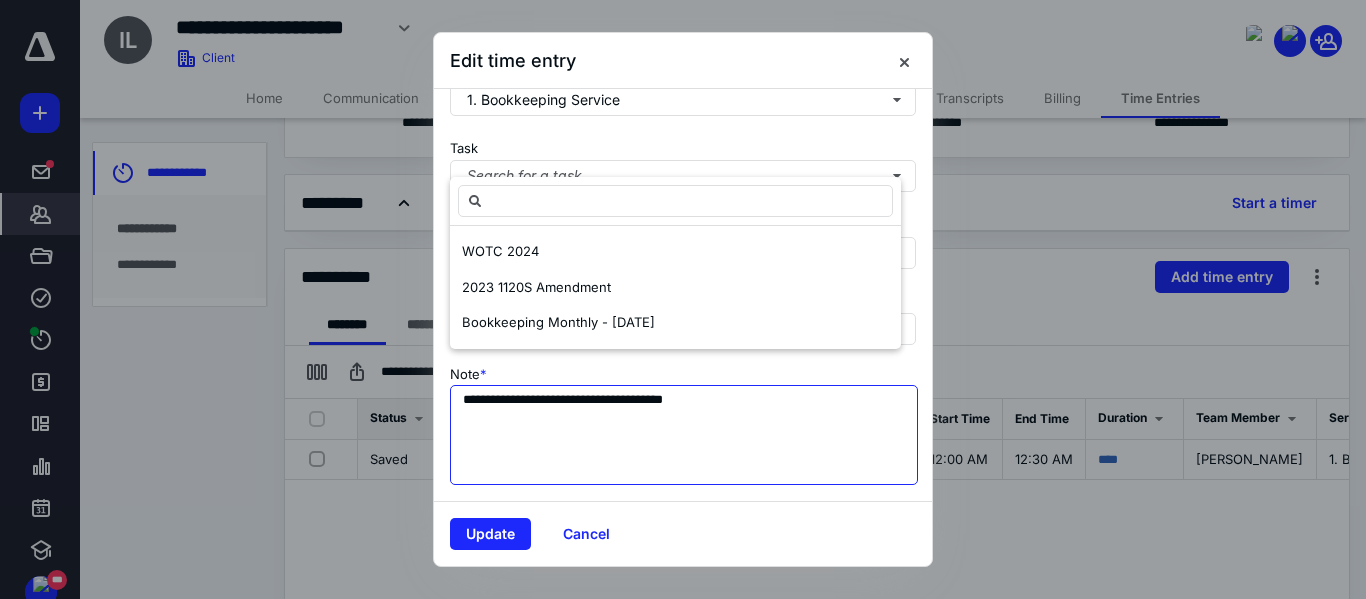 click on "**********" at bounding box center [684, 435] 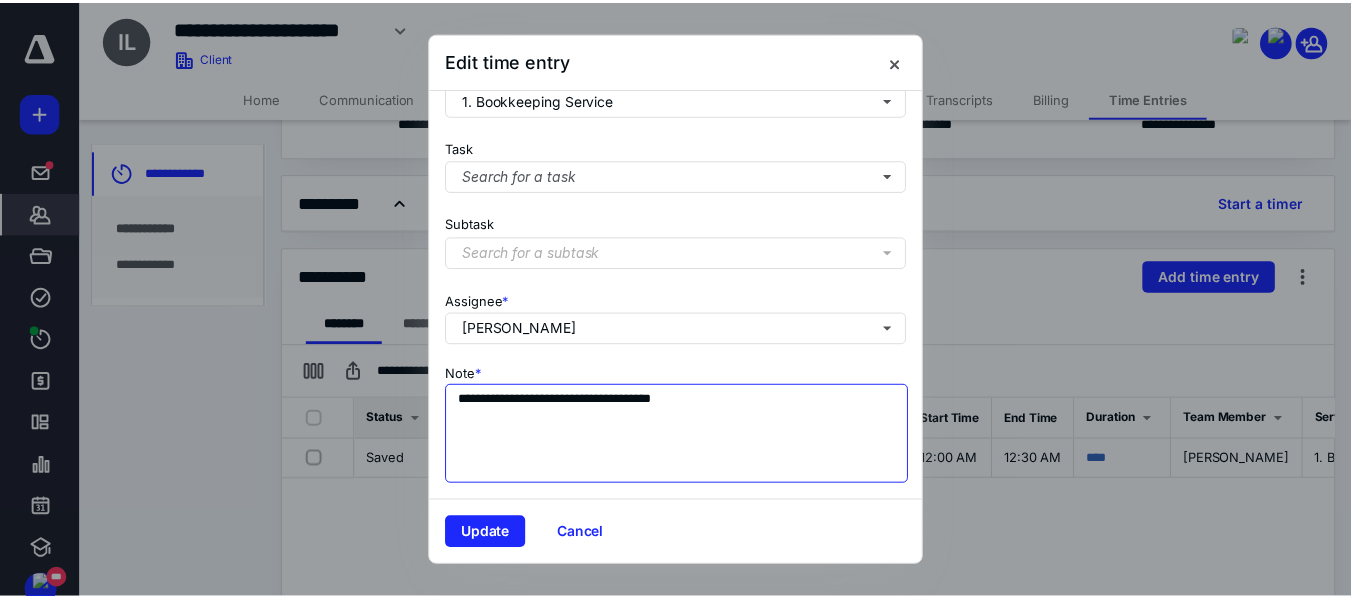scroll, scrollTop: 107, scrollLeft: 0, axis: vertical 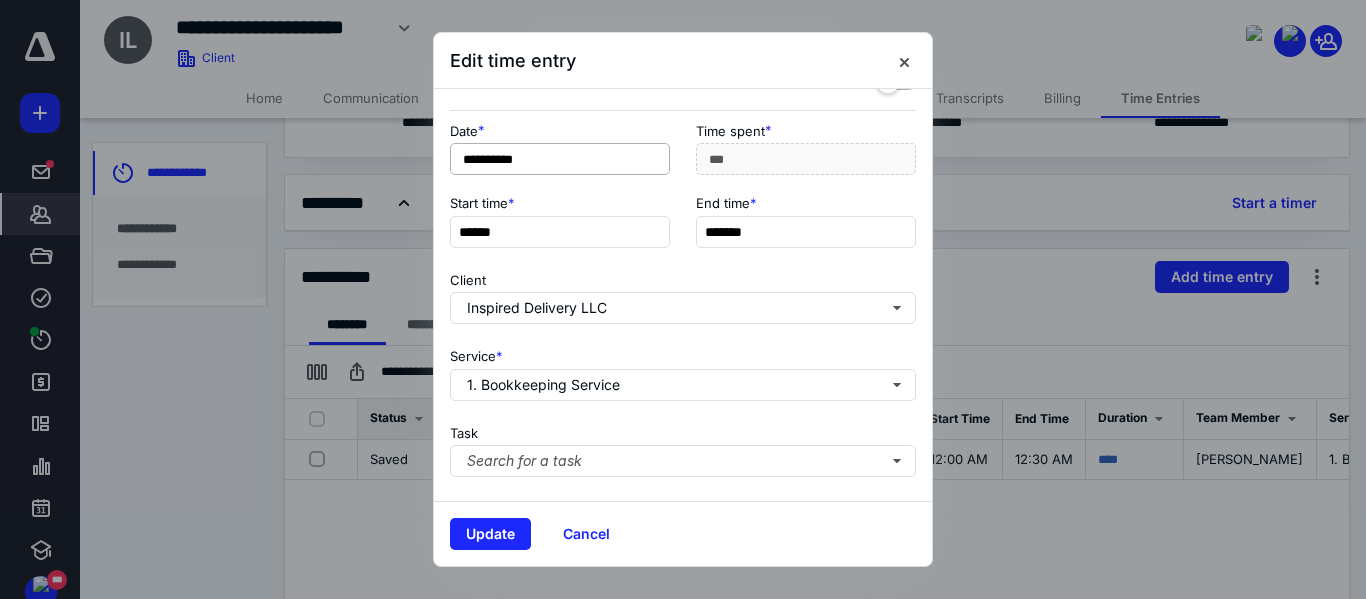 type on "**********" 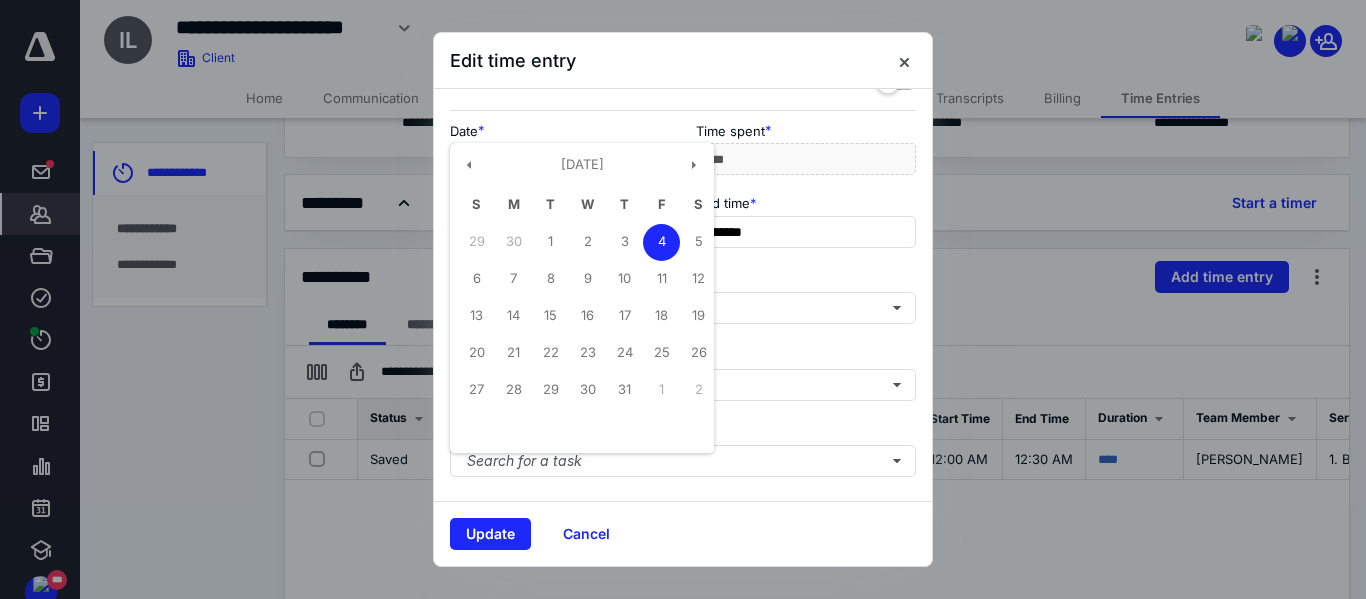 click on "**********" at bounding box center (560, 159) 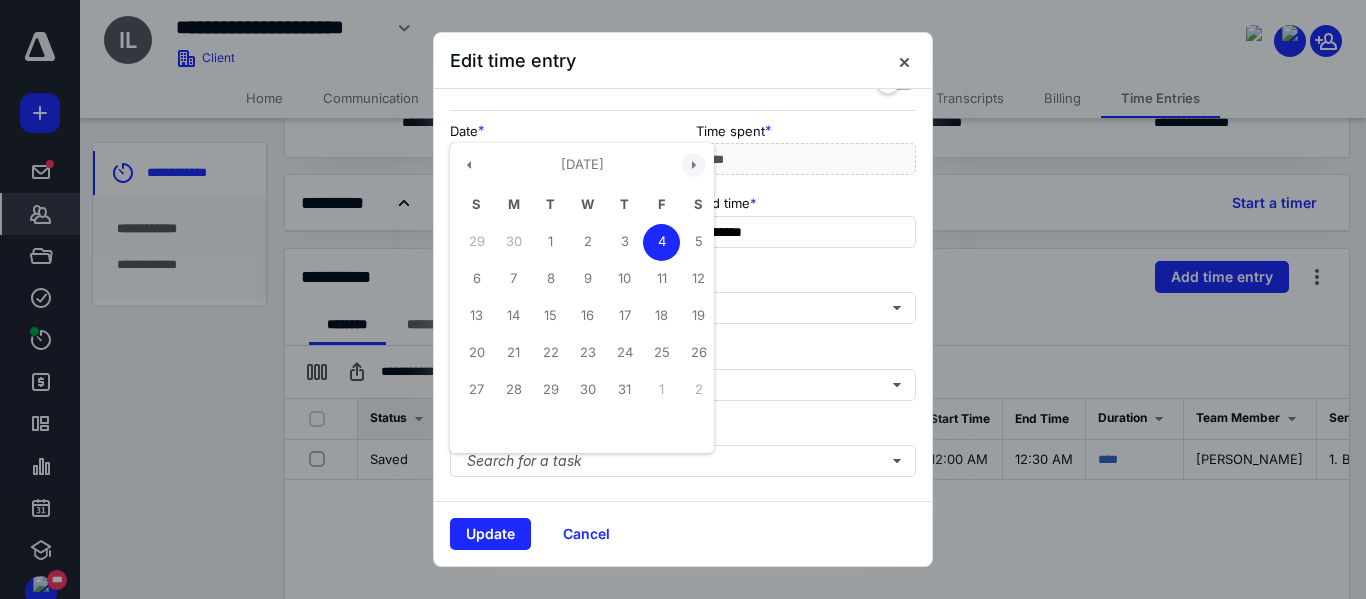 click at bounding box center [694, 165] 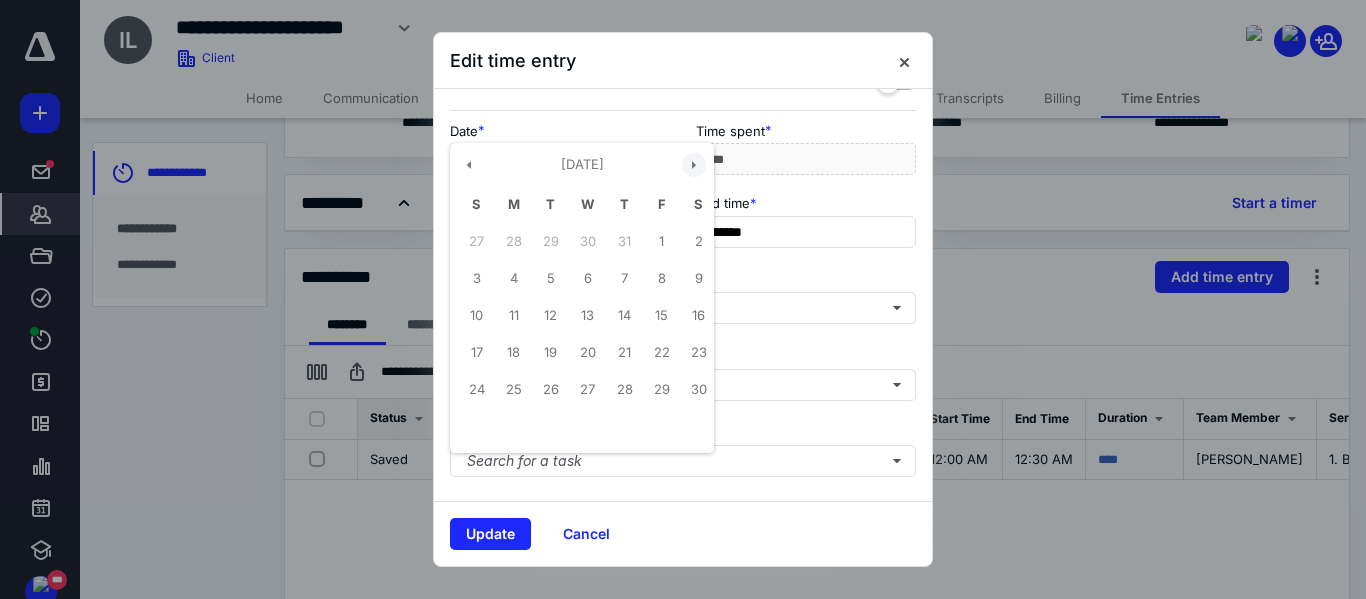 click at bounding box center [694, 165] 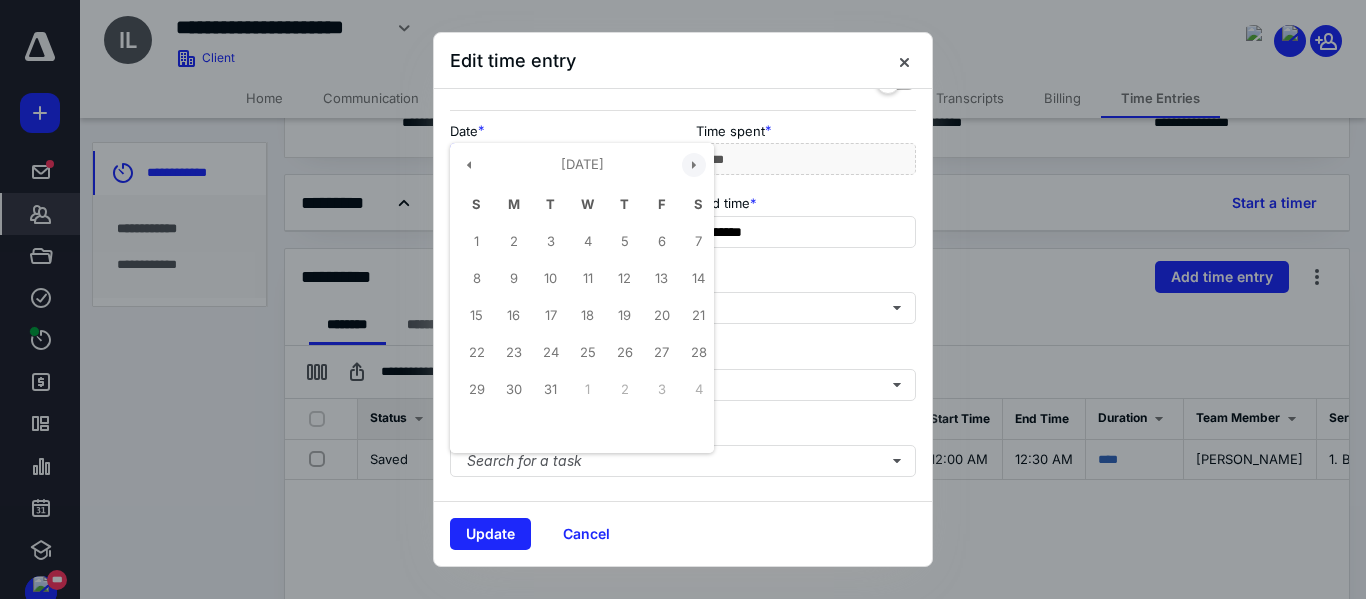 click at bounding box center (694, 165) 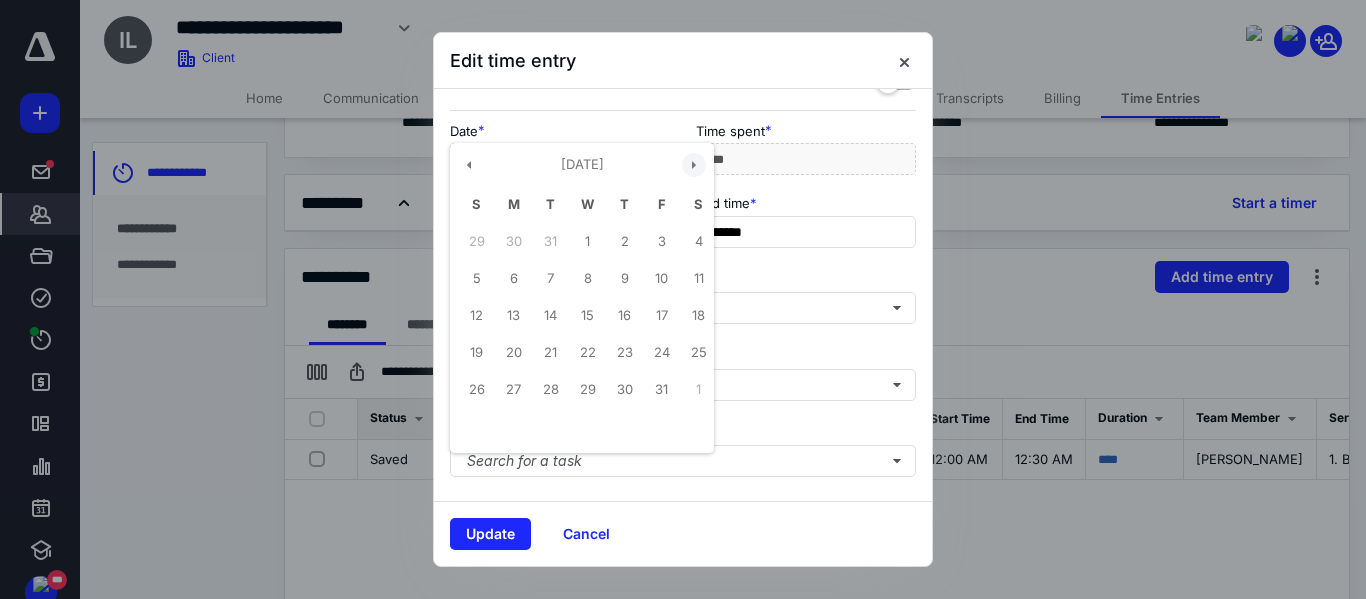 click at bounding box center (694, 165) 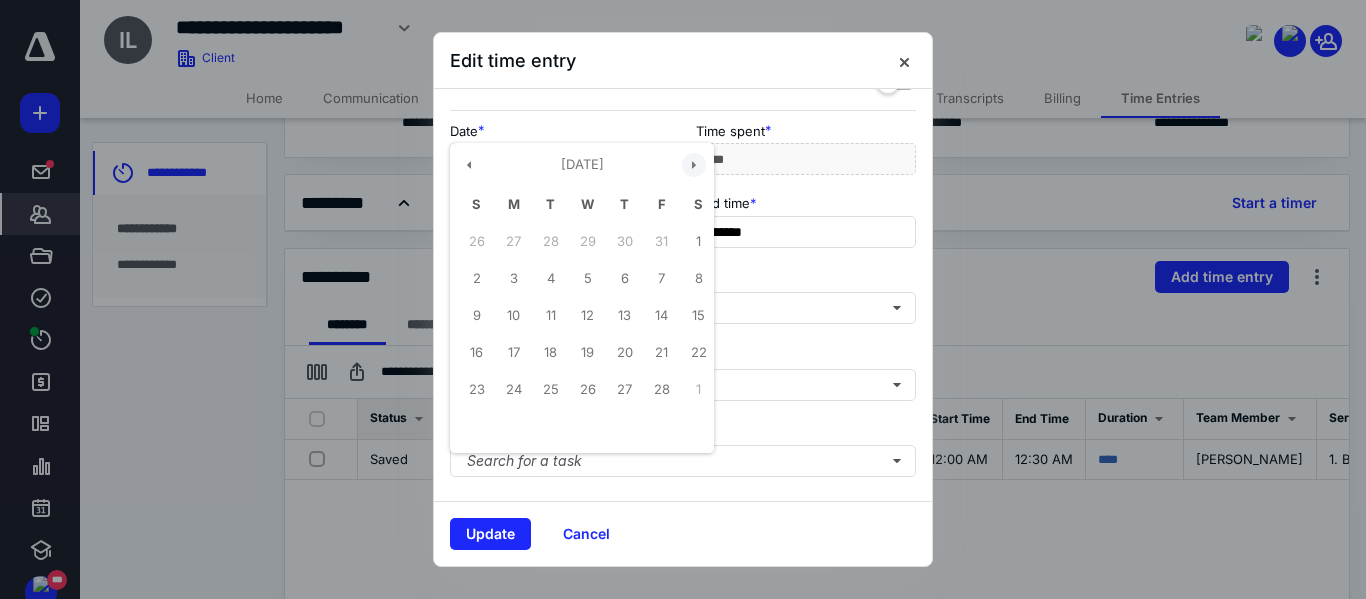 click at bounding box center (694, 165) 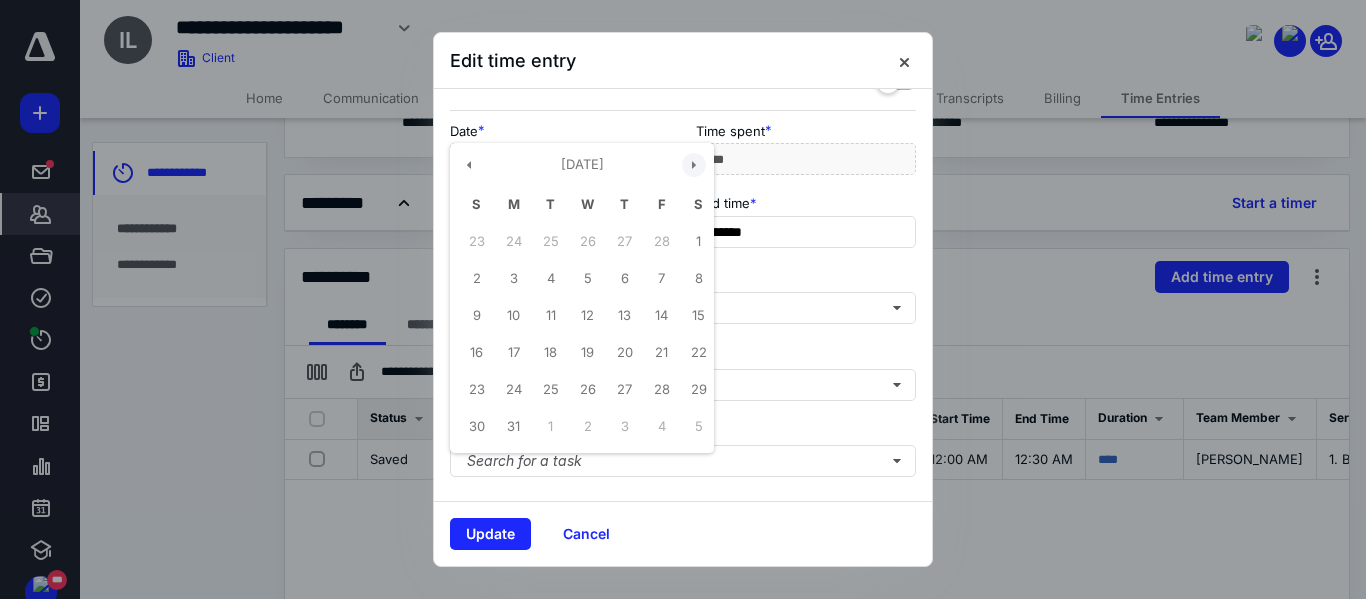 click at bounding box center (694, 165) 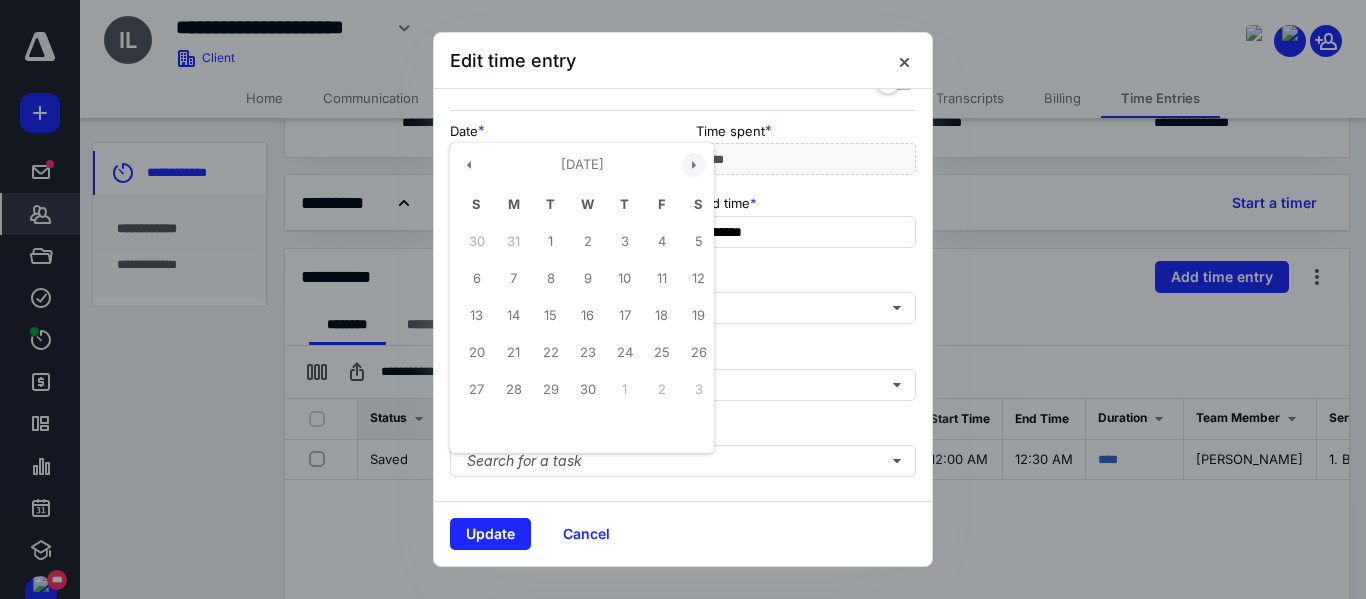 click at bounding box center [694, 165] 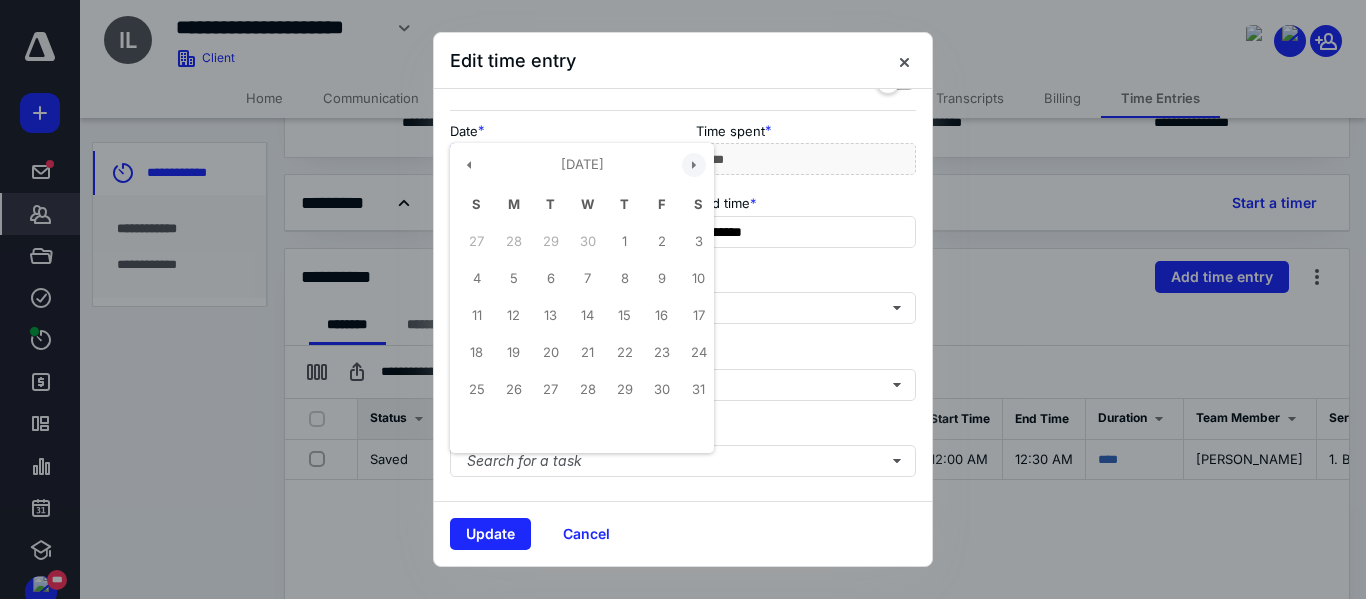 click at bounding box center (694, 165) 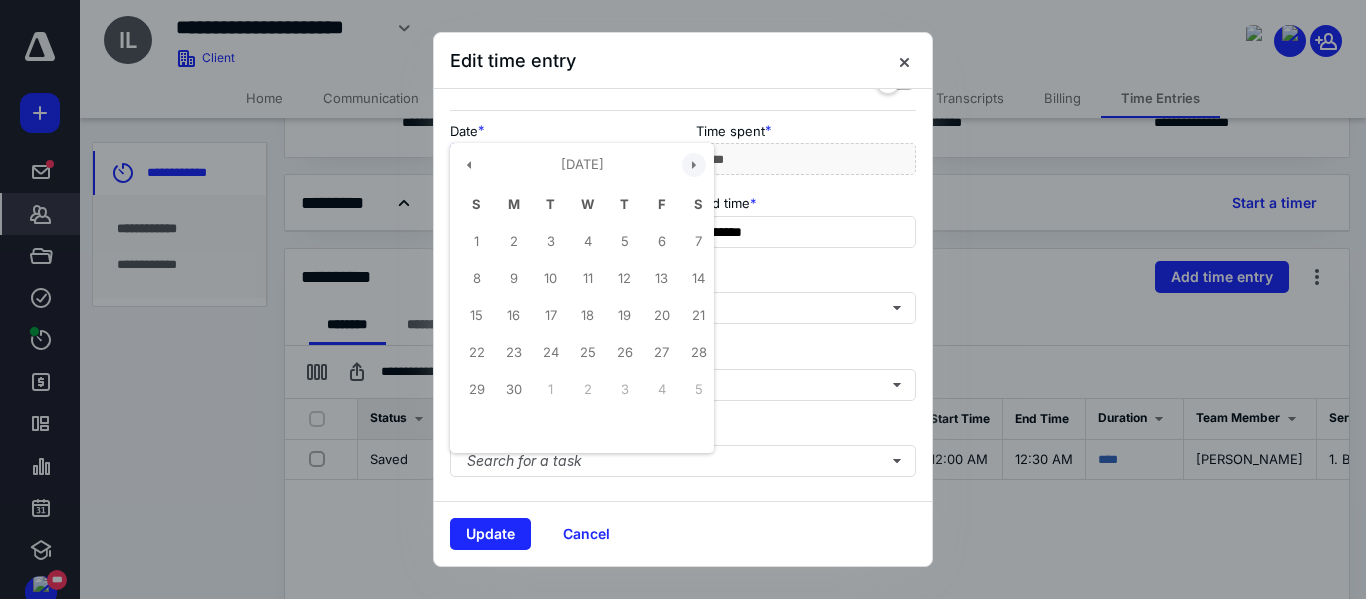 click at bounding box center (694, 165) 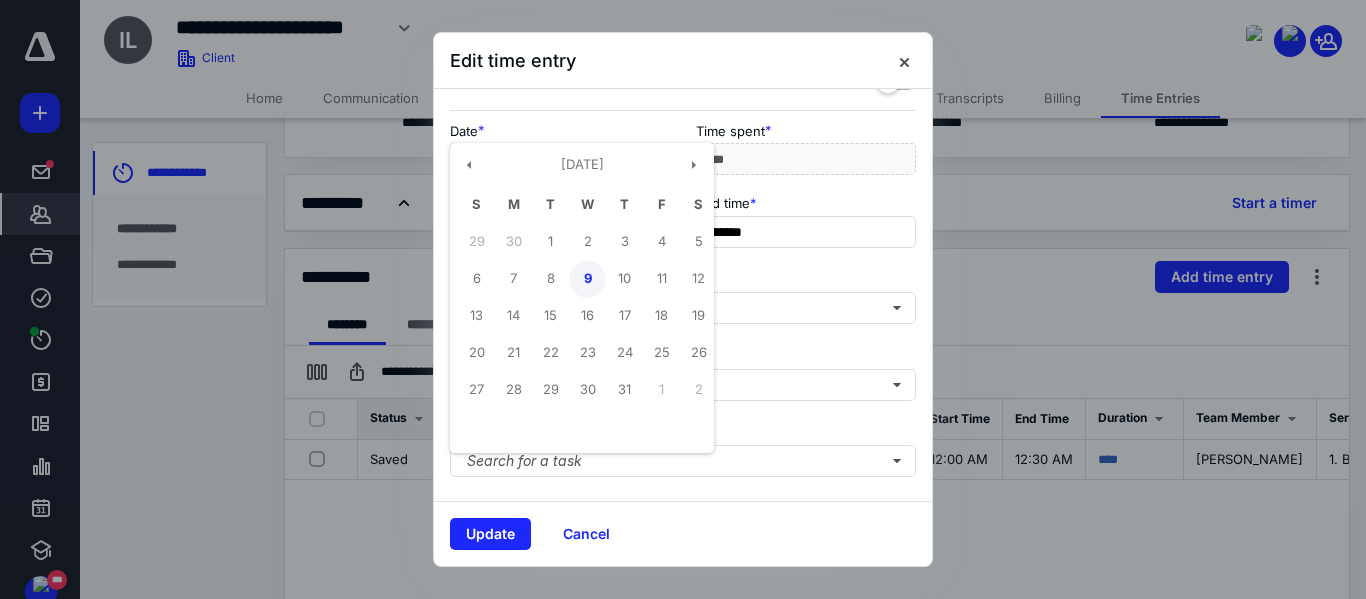 click on "9" at bounding box center (587, 279) 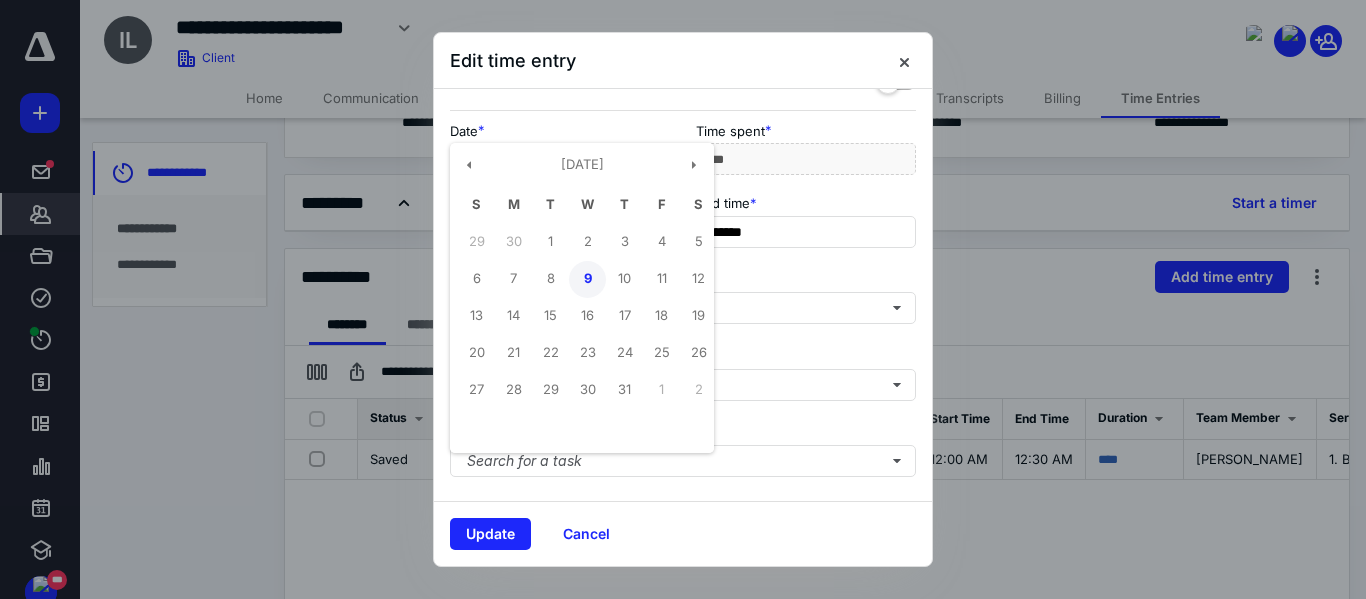 type on "**********" 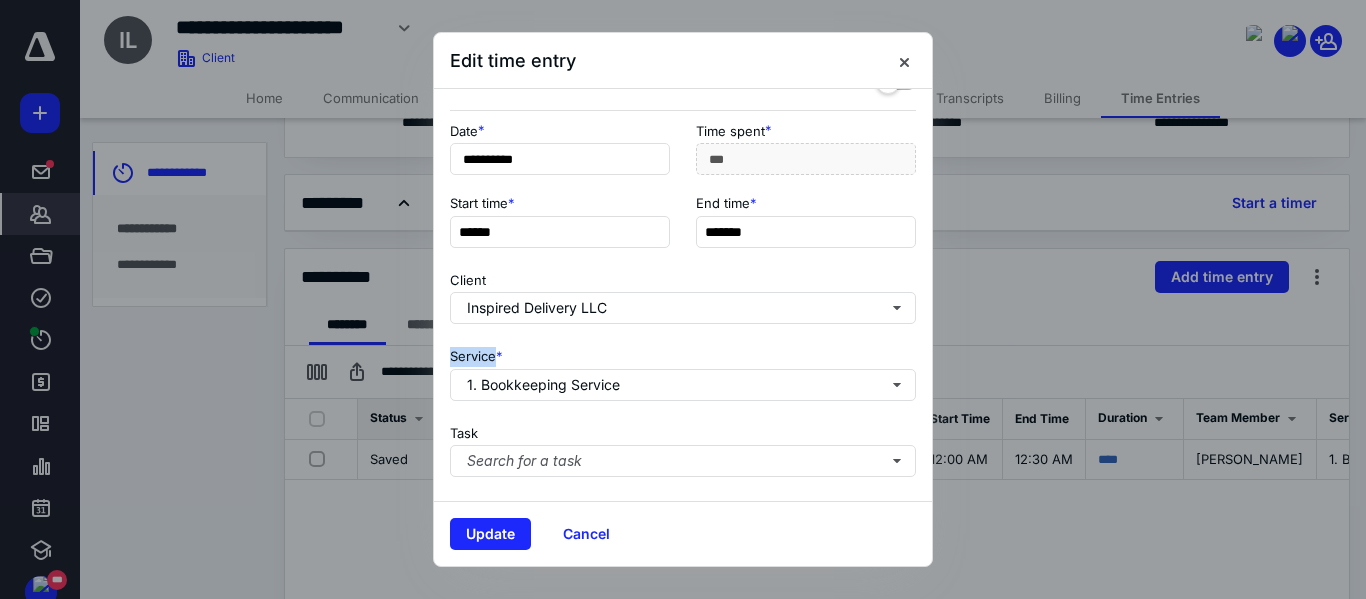 click on "Client Inspired Delivery LLC" at bounding box center [683, 294] 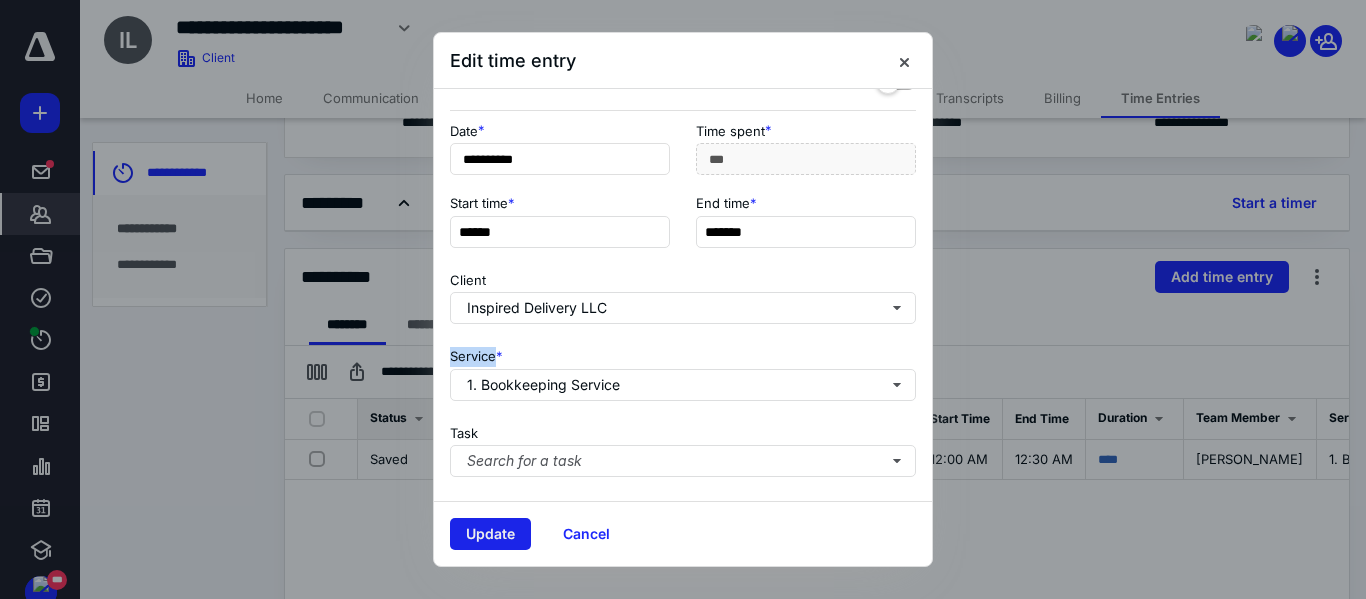 click on "Update" at bounding box center (490, 534) 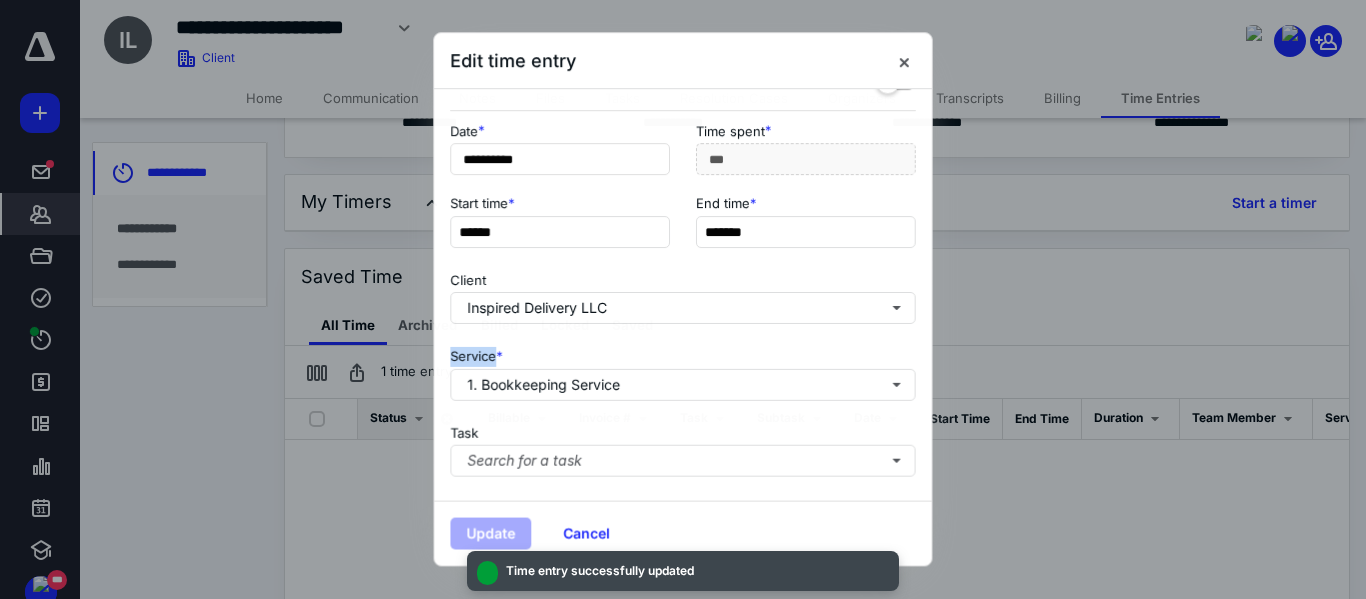 click on "Update" at bounding box center (490, 534) 